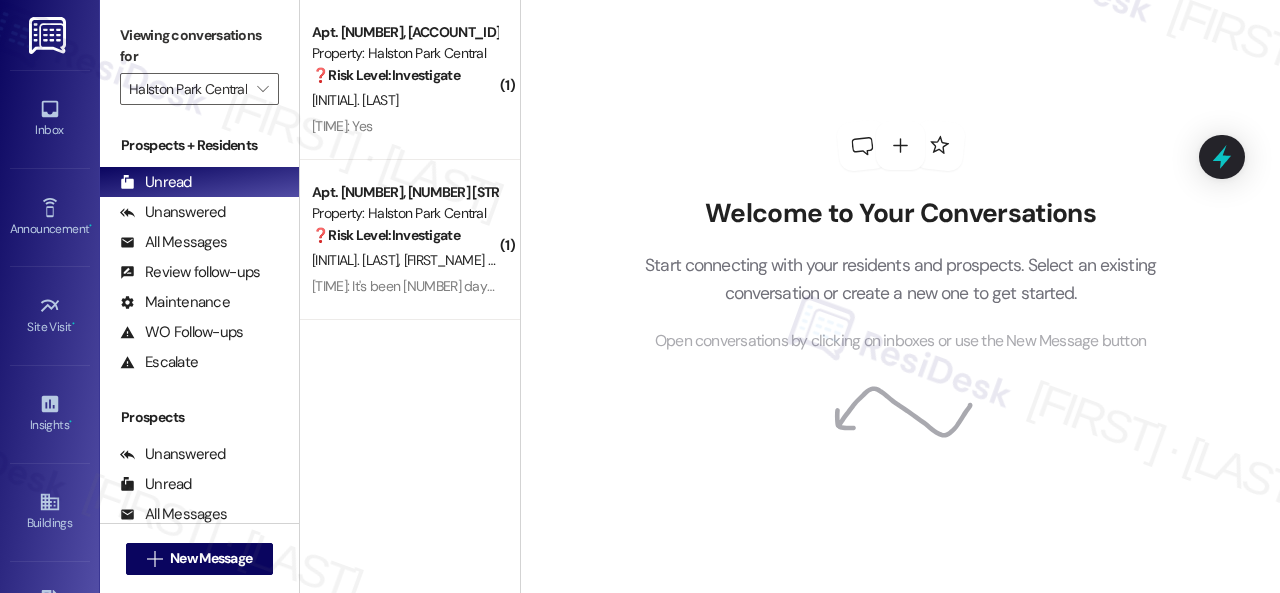 scroll, scrollTop: 0, scrollLeft: 0, axis: both 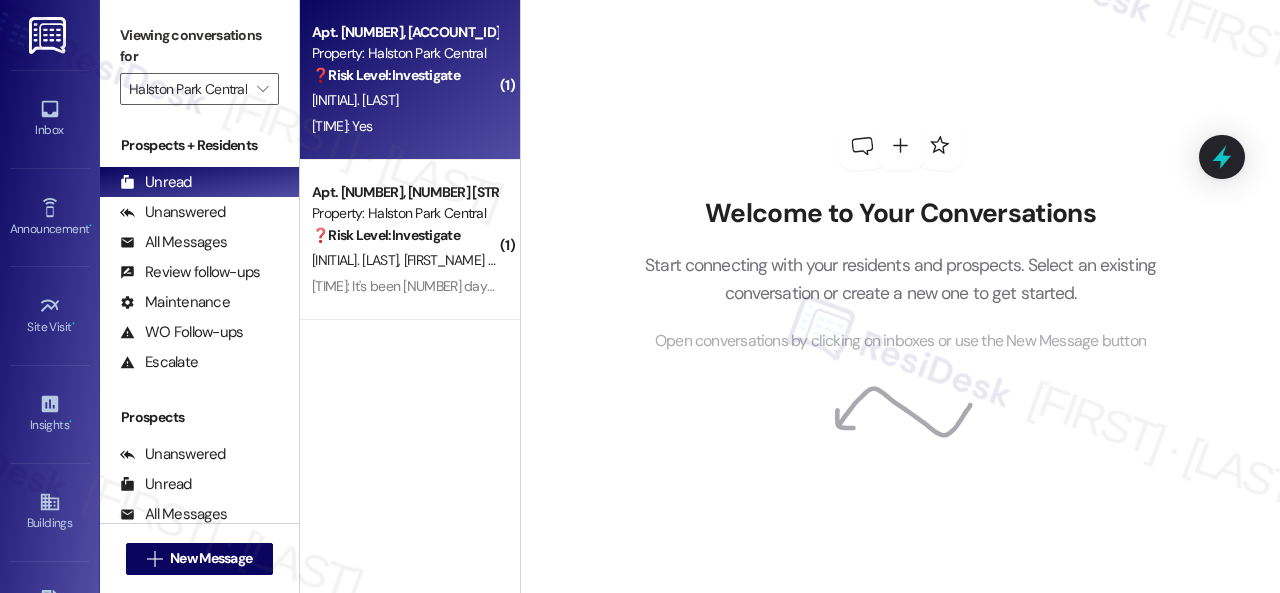 click on "[INITIAL]. [LAST]" at bounding box center [404, 100] 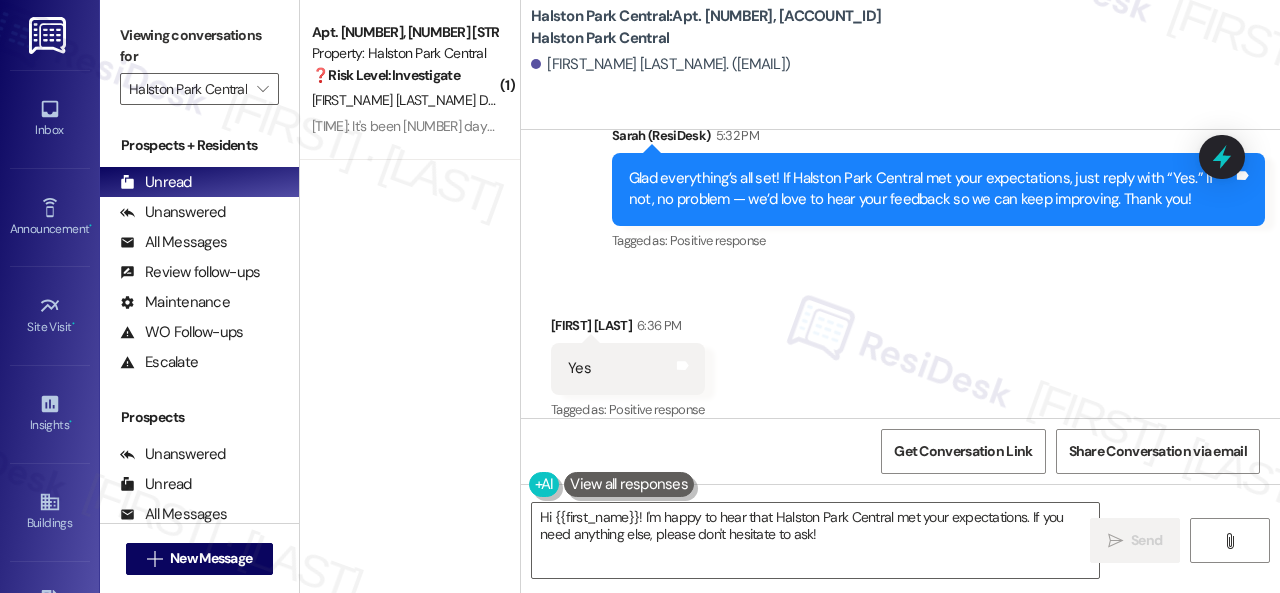 scroll, scrollTop: 7847, scrollLeft: 0, axis: vertical 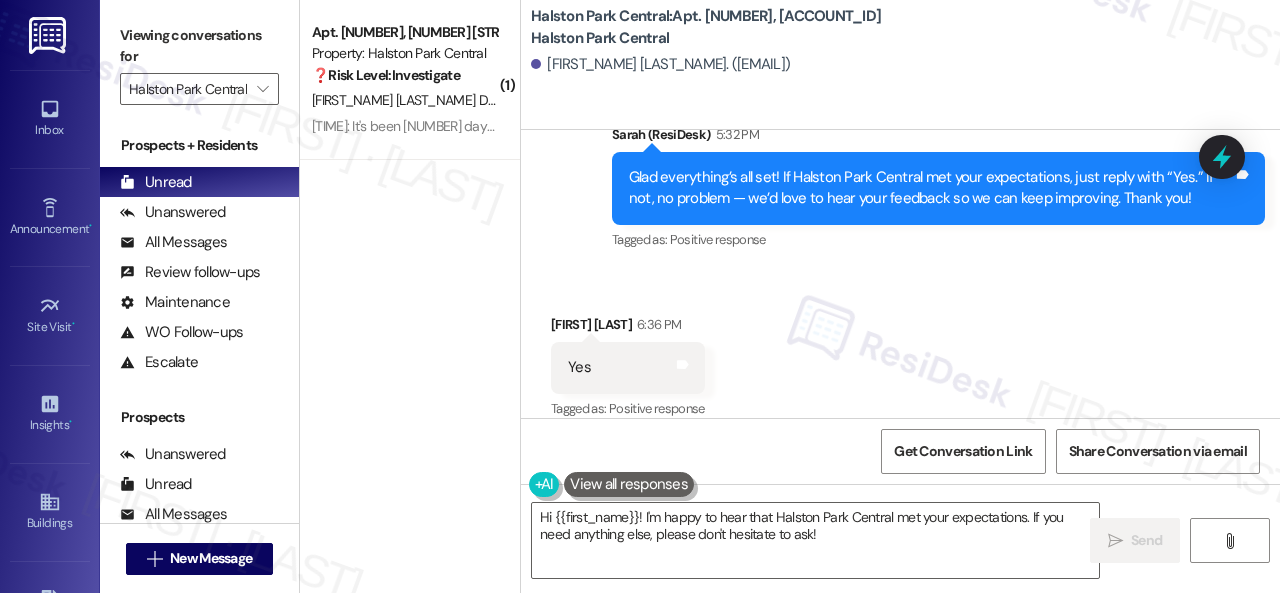 click on "Sent via SMS Sarah   (ResiDesk) 5:32 PM Glad everything’s all set! If Halston Park Central met your expectations, just reply with “Yes.” If not, no problem — we’d love to hear your feedback so we can keep improving. Thank you! Tags and notes Tagged as:   Positive response Click to highlight conversations about Positive response" at bounding box center [900, 174] 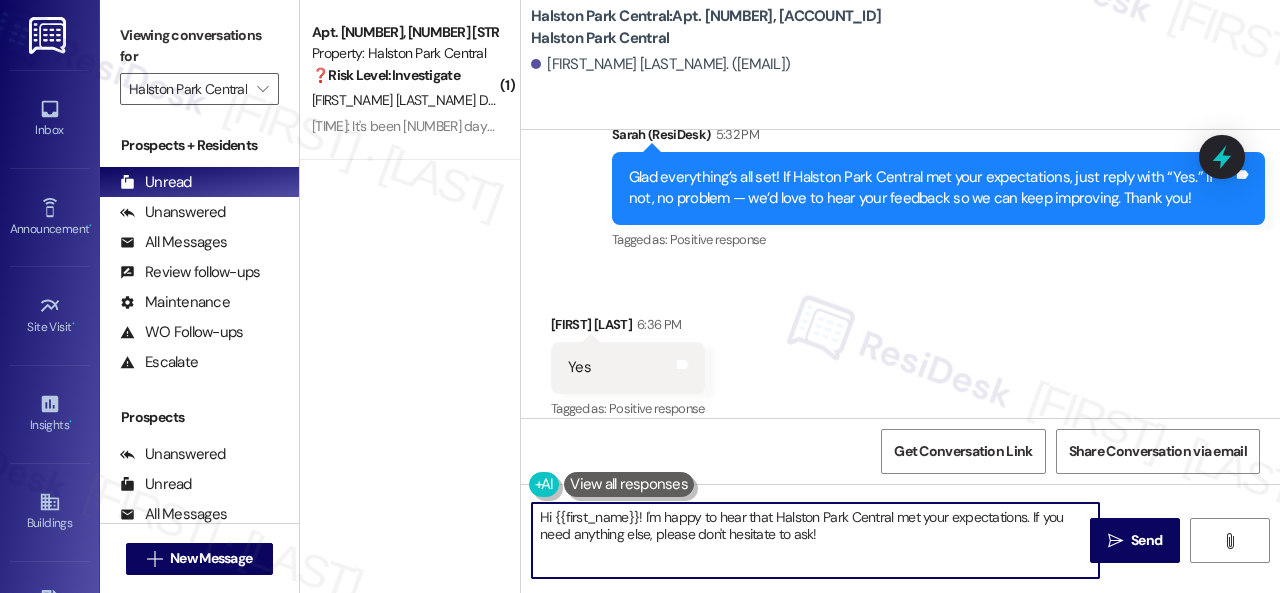 drag, startPoint x: 837, startPoint y: 537, endPoint x: 468, endPoint y: 483, distance: 372.9303 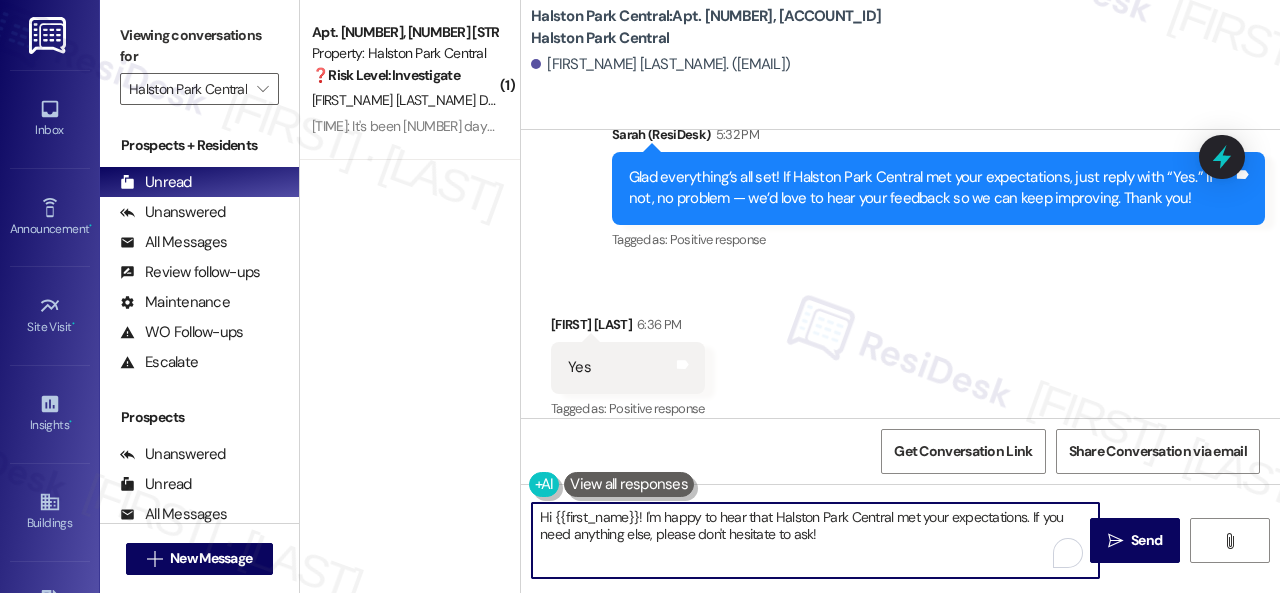 paste on "I'm glad you are satisfied with your home. Have you written a review for us before? If not, can I ask a quick favor? Would you mind writing one for us? I'll give you the link if you are willing.
If you've already done it or couldn't this time, no worries at all—no action is required. Thanks" 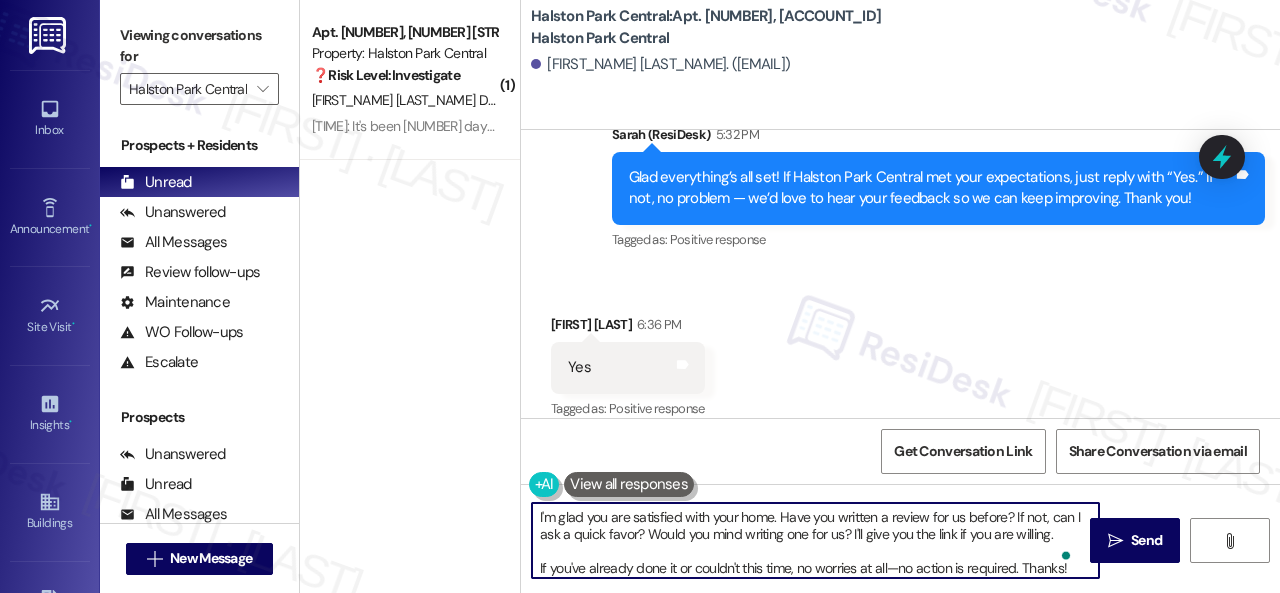 scroll, scrollTop: 6, scrollLeft: 0, axis: vertical 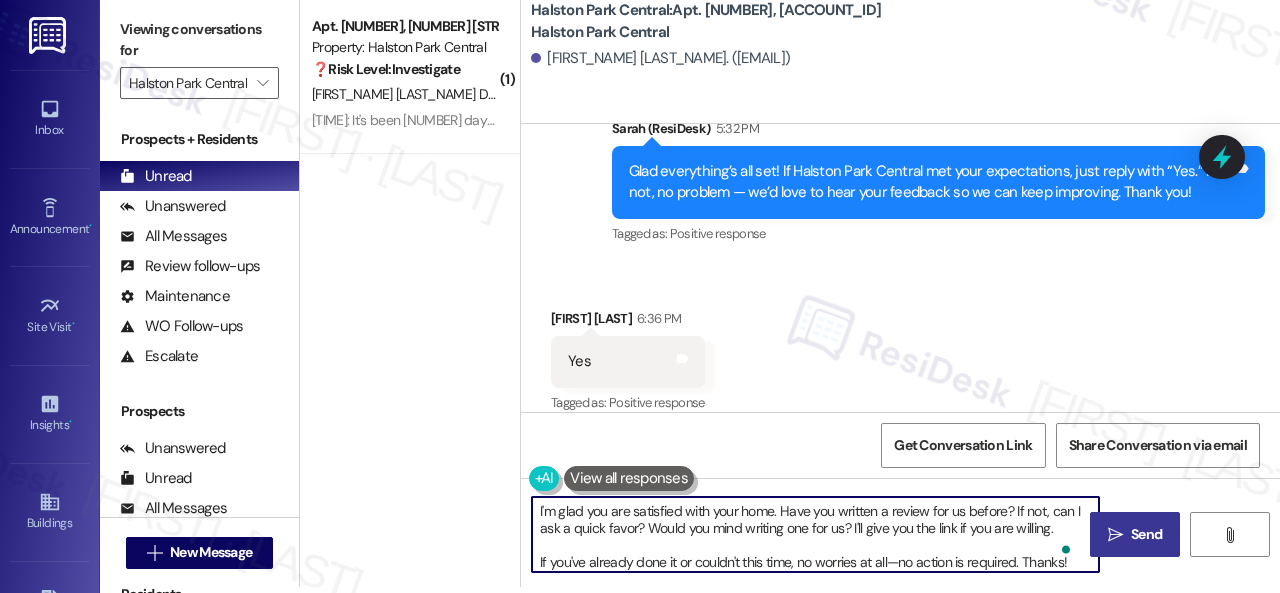 type on "I'm glad you are satisfied with your home. Have you written a review for us before? If not, can I ask a quick favor? Would you mind writing one for us? I'll give you the link if you are willing.
If you've already done it or couldn't this time, no worries at all—no action is required. Thanks!" 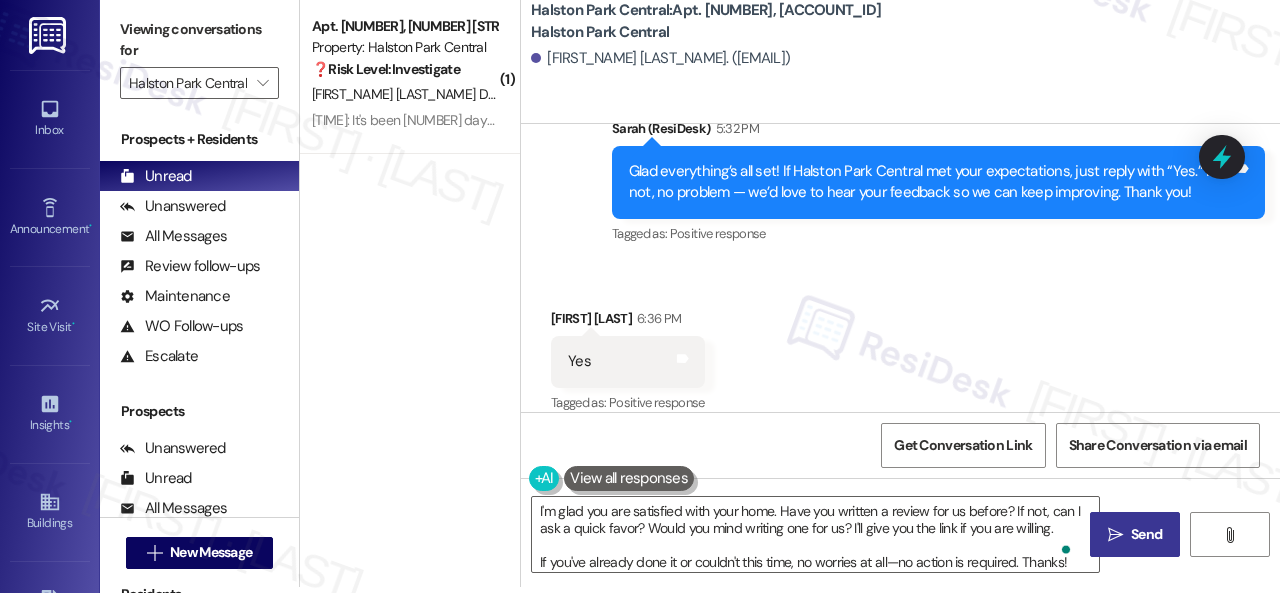 click on "Send" at bounding box center (1146, 534) 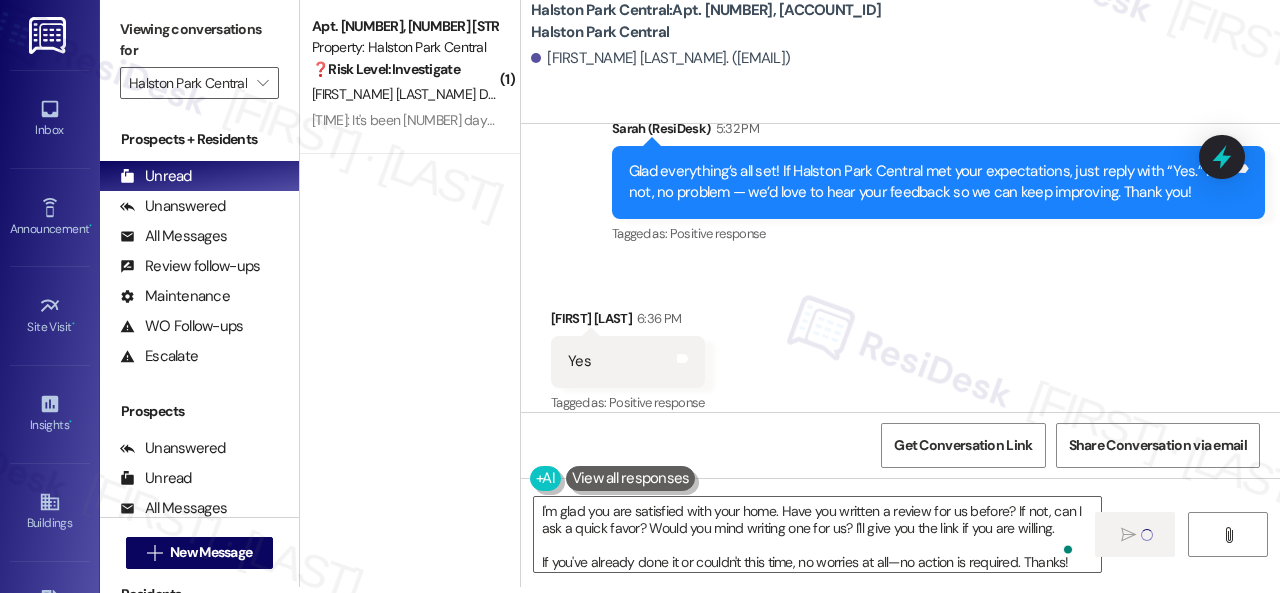 type 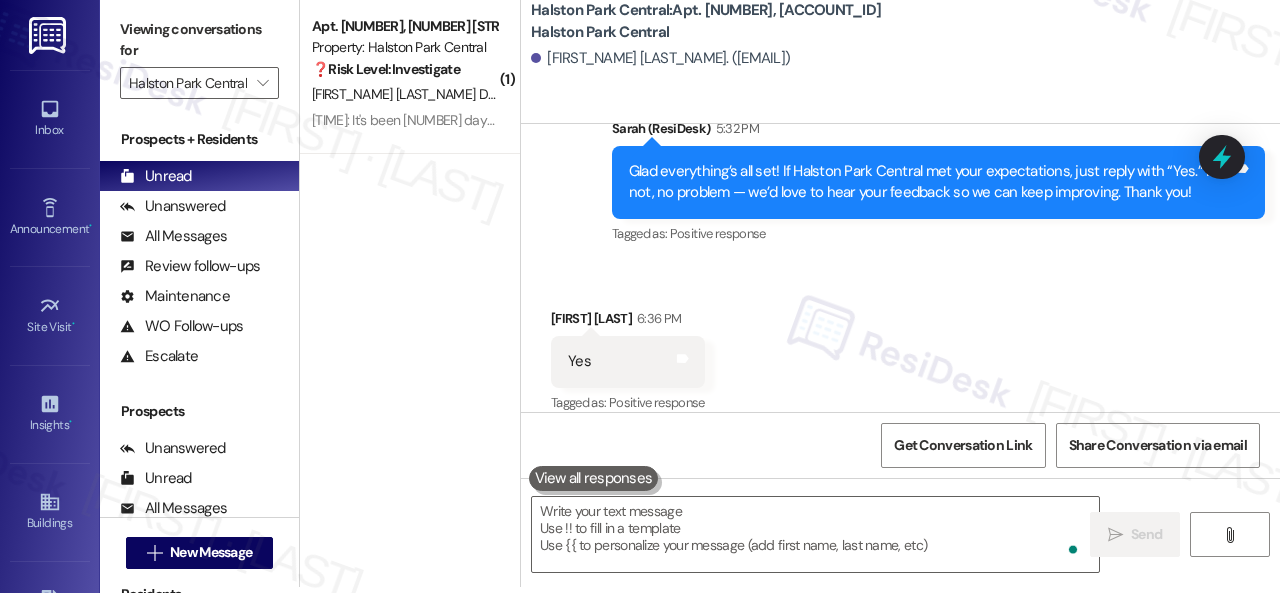 scroll, scrollTop: 0, scrollLeft: 0, axis: both 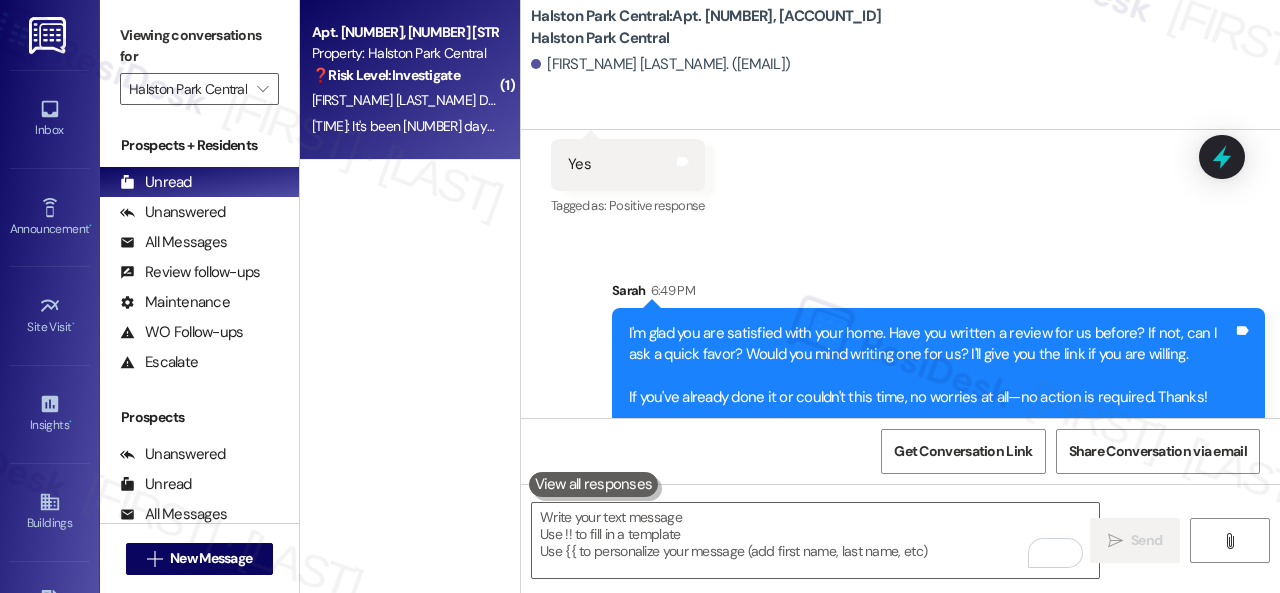 click on "❓  Risk Level:  Investigate" at bounding box center (404, 75) 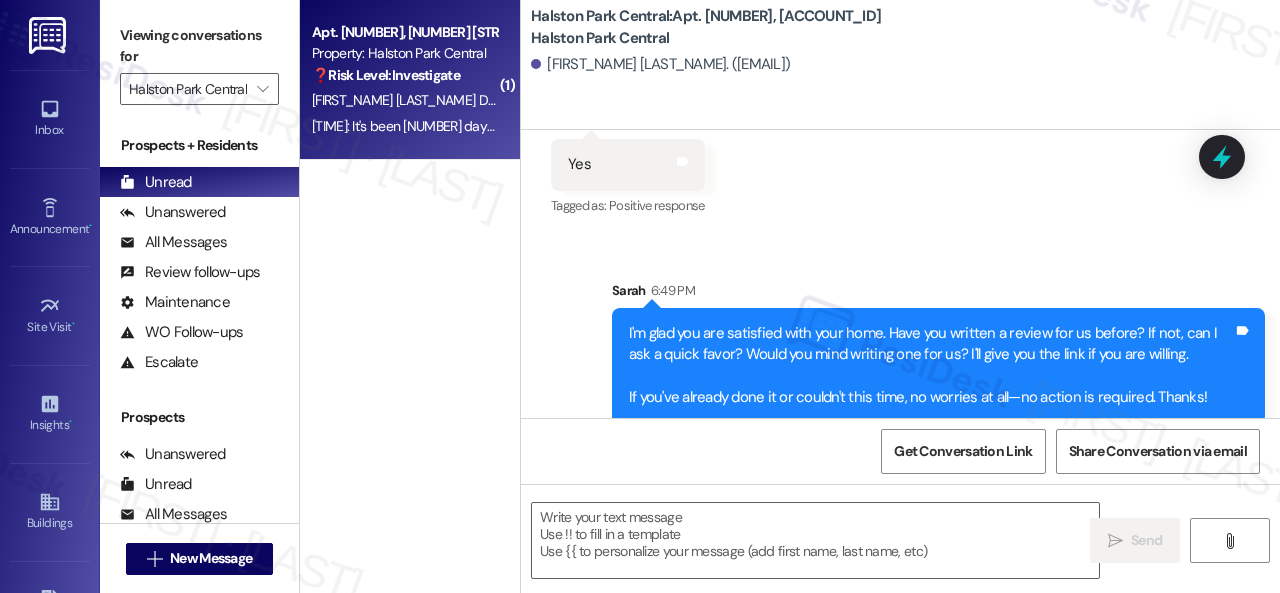 type on "Fetching suggested responses. Please feel free to read through the conversation in the meantime." 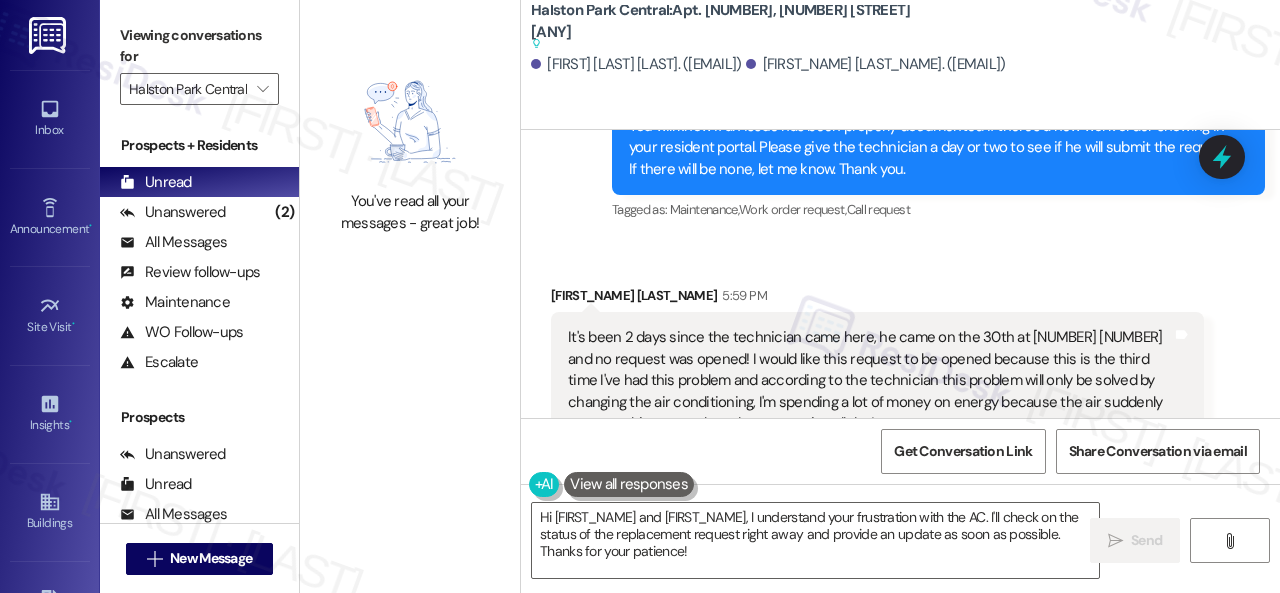 scroll, scrollTop: 14650, scrollLeft: 0, axis: vertical 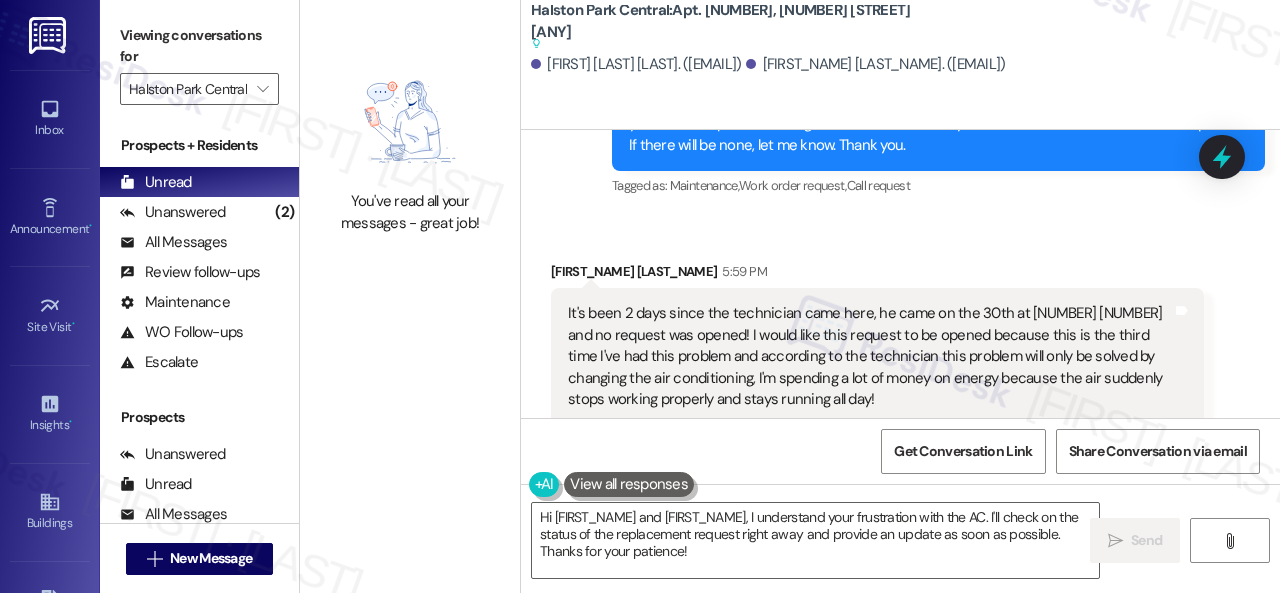 click on "You've read all your messages - great job!" at bounding box center (410, 296) 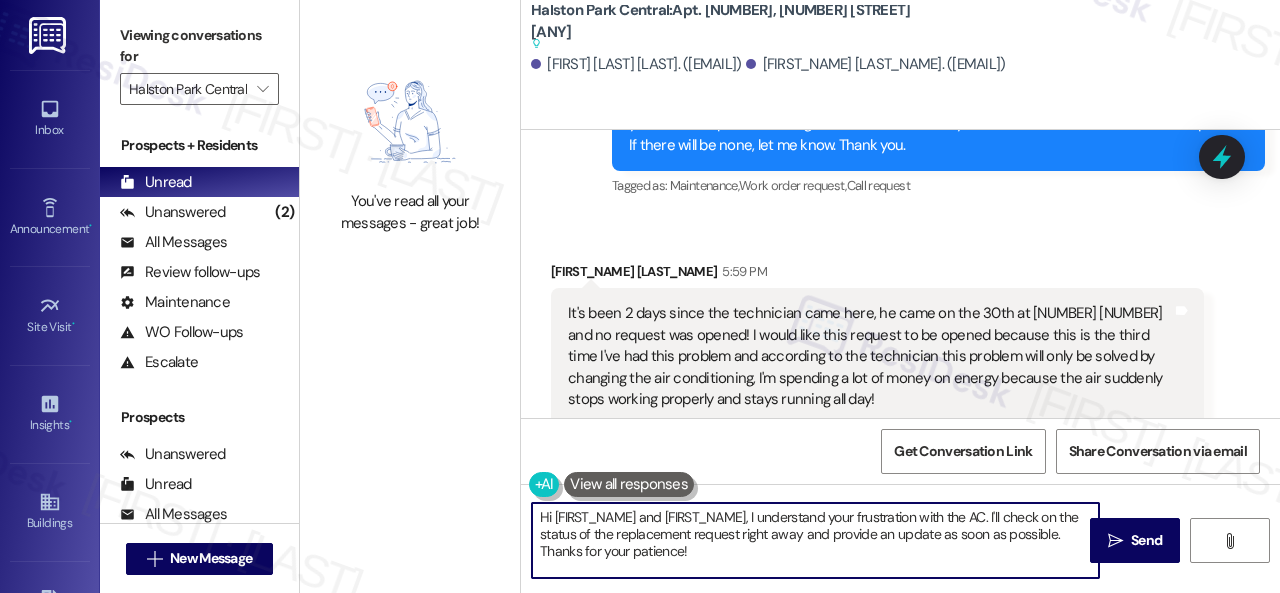 drag, startPoint x: 502, startPoint y: 533, endPoint x: 480, endPoint y: 518, distance: 26.627054 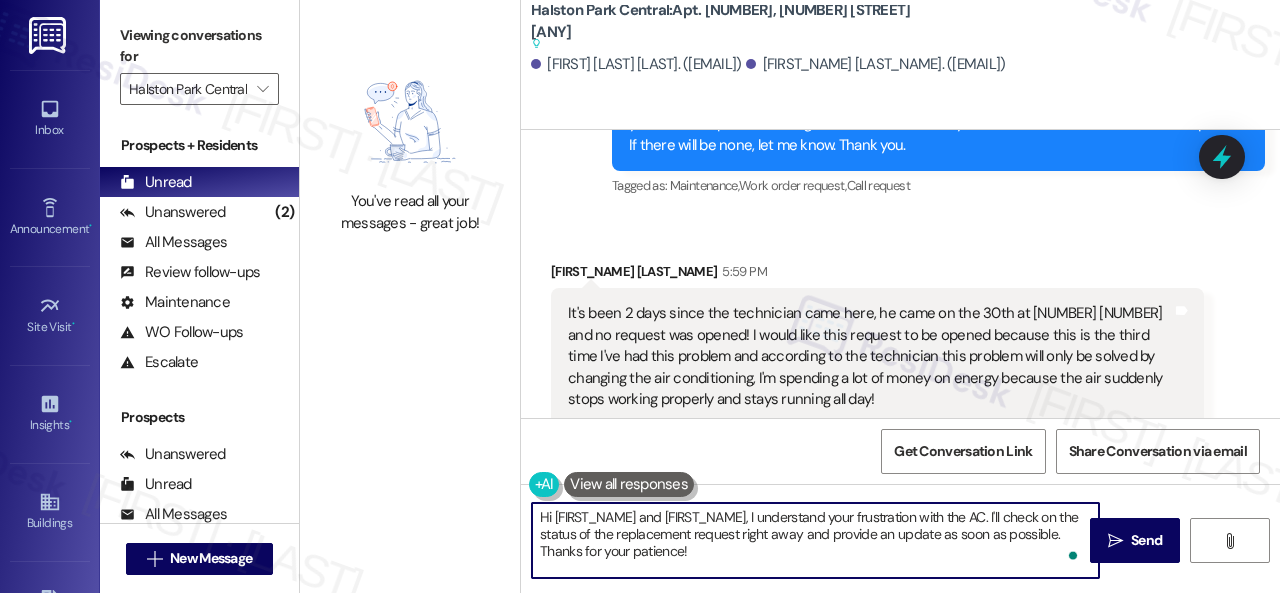 paste on "I'll be happy to submit a work order on your behalf. Can the maintenance team enter your apartment even if you are not home? Are there any pets they should be concerned about?" 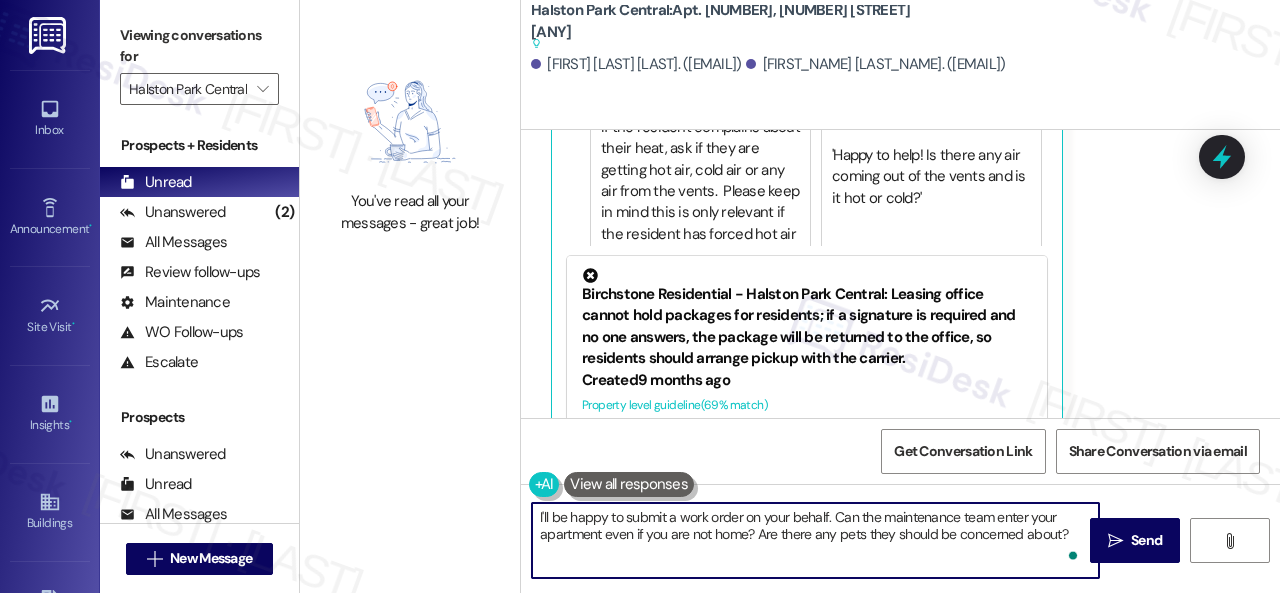 scroll, scrollTop: 15152, scrollLeft: 0, axis: vertical 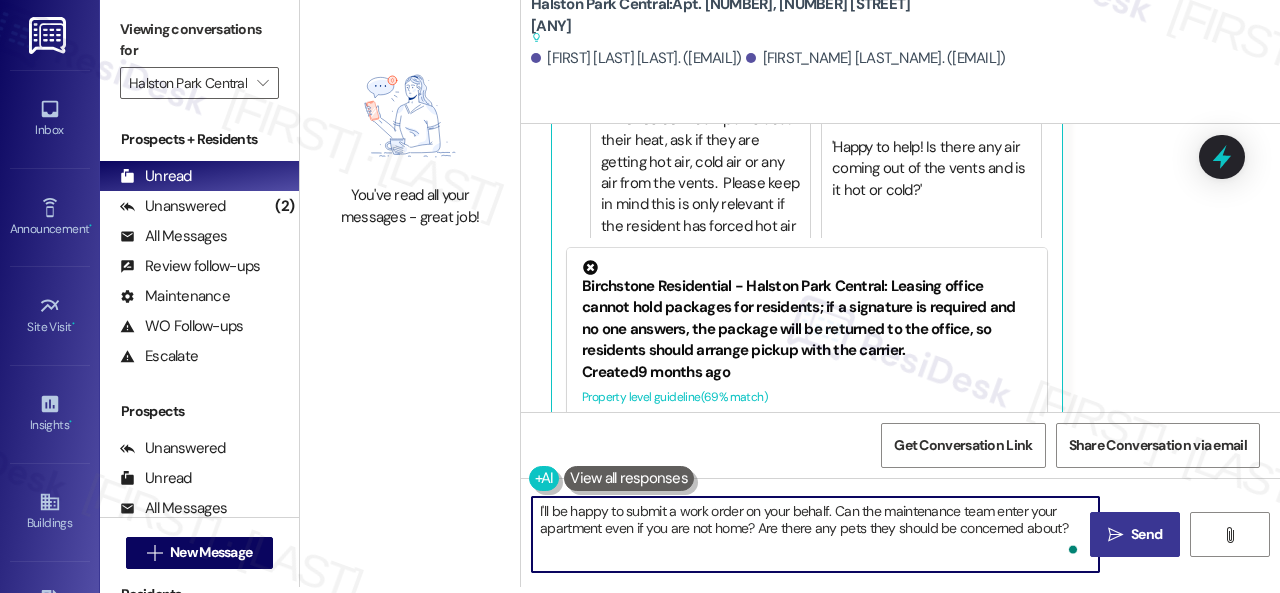 type on "I'll be happy to submit a work order on your behalf. Can the maintenance team enter your apartment even if you are not home? Are there any pets they should be concerned about?" 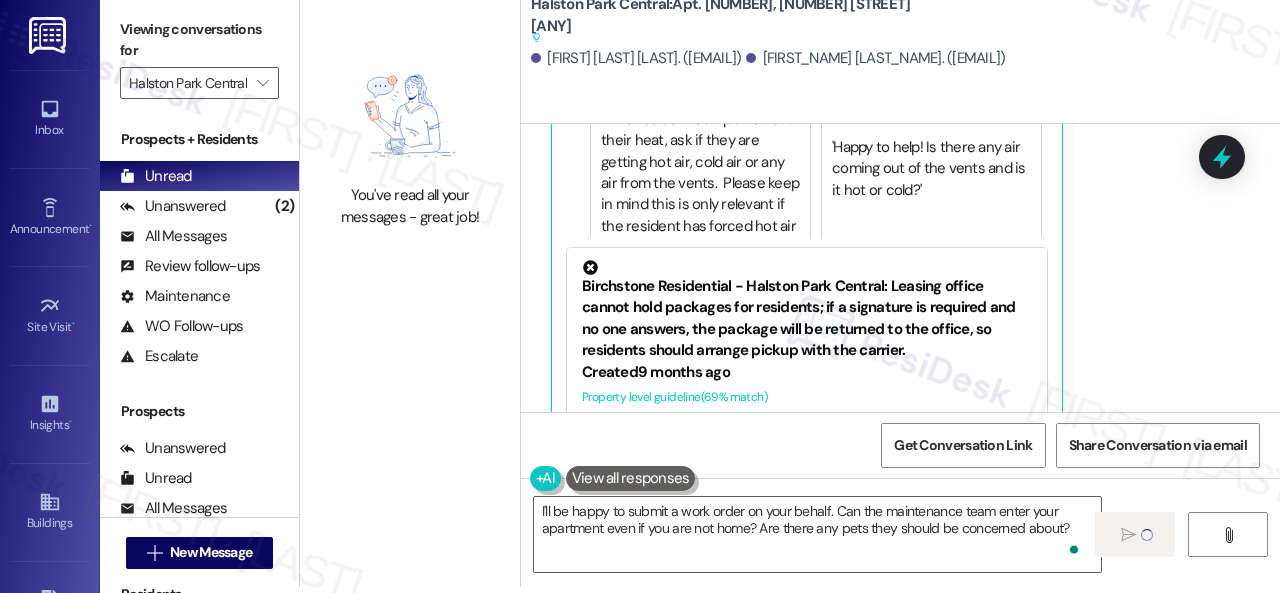type 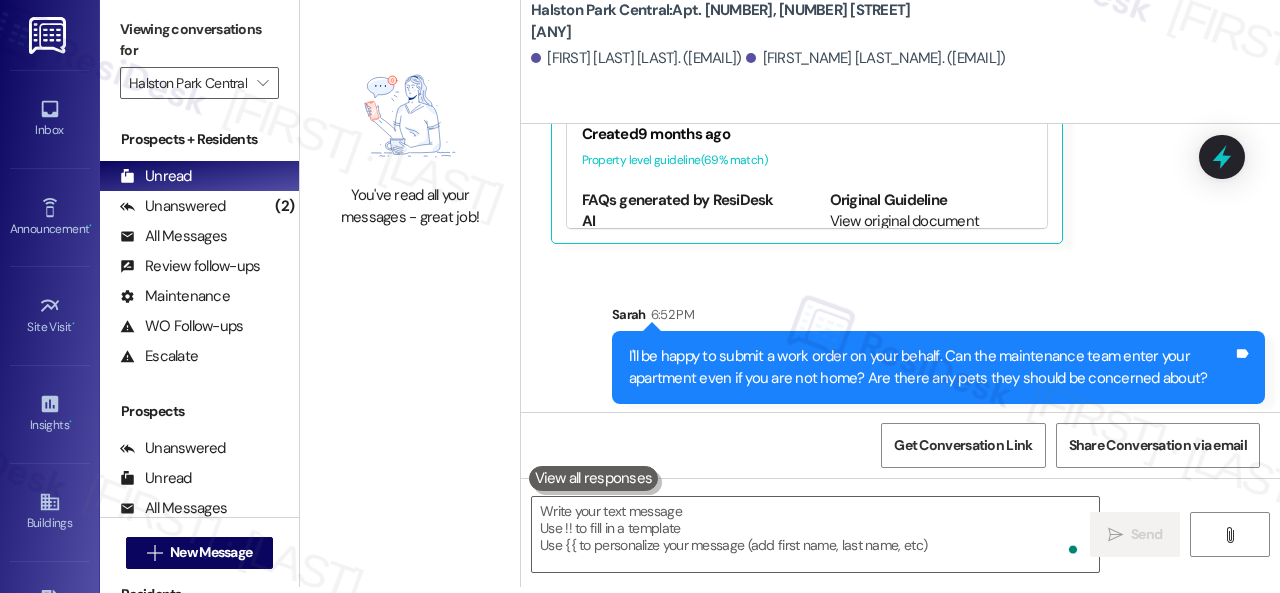 scroll, scrollTop: 14913, scrollLeft: 0, axis: vertical 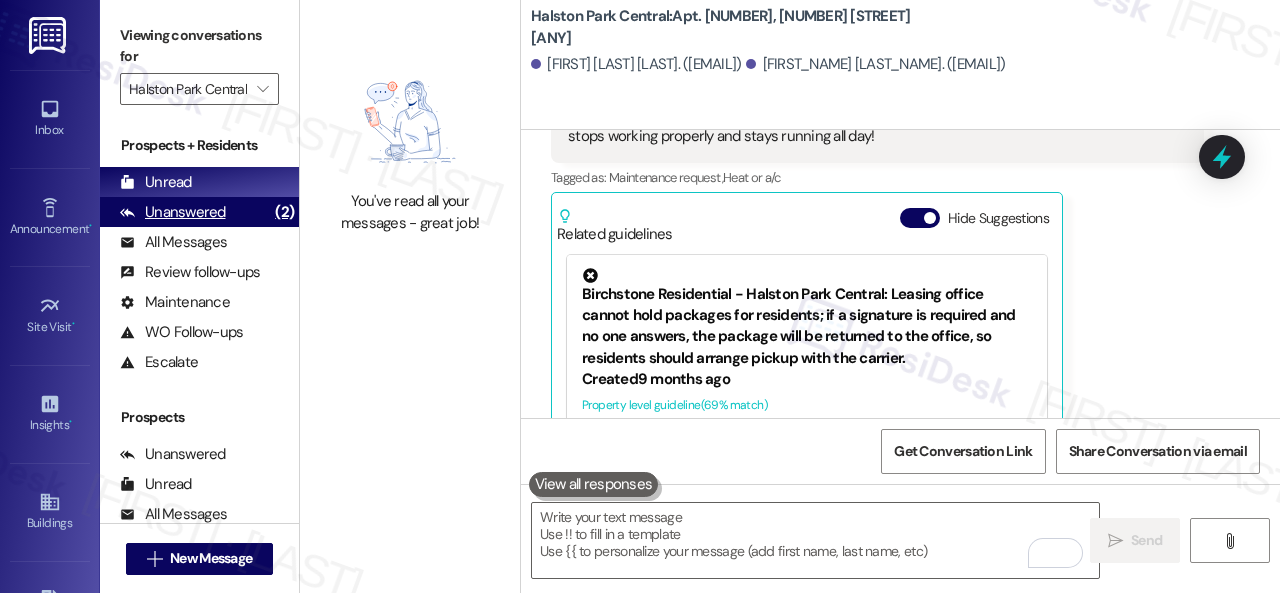 click on "Unanswered" at bounding box center [173, 212] 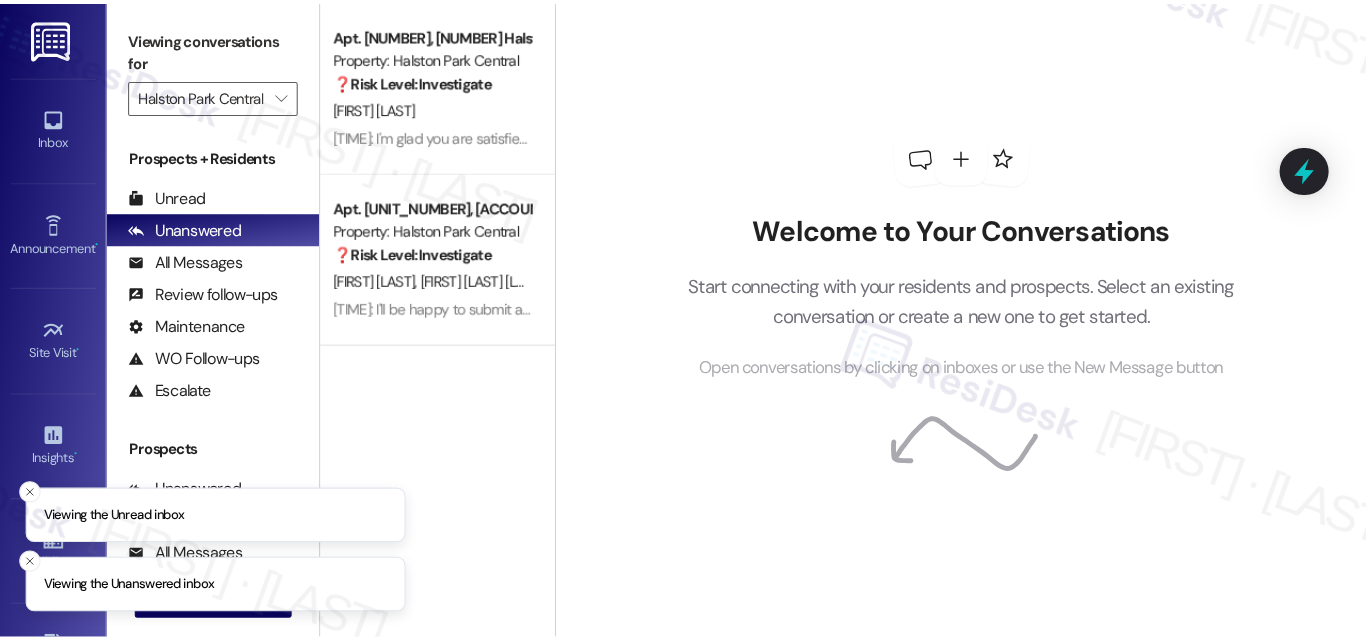 scroll, scrollTop: 0, scrollLeft: 0, axis: both 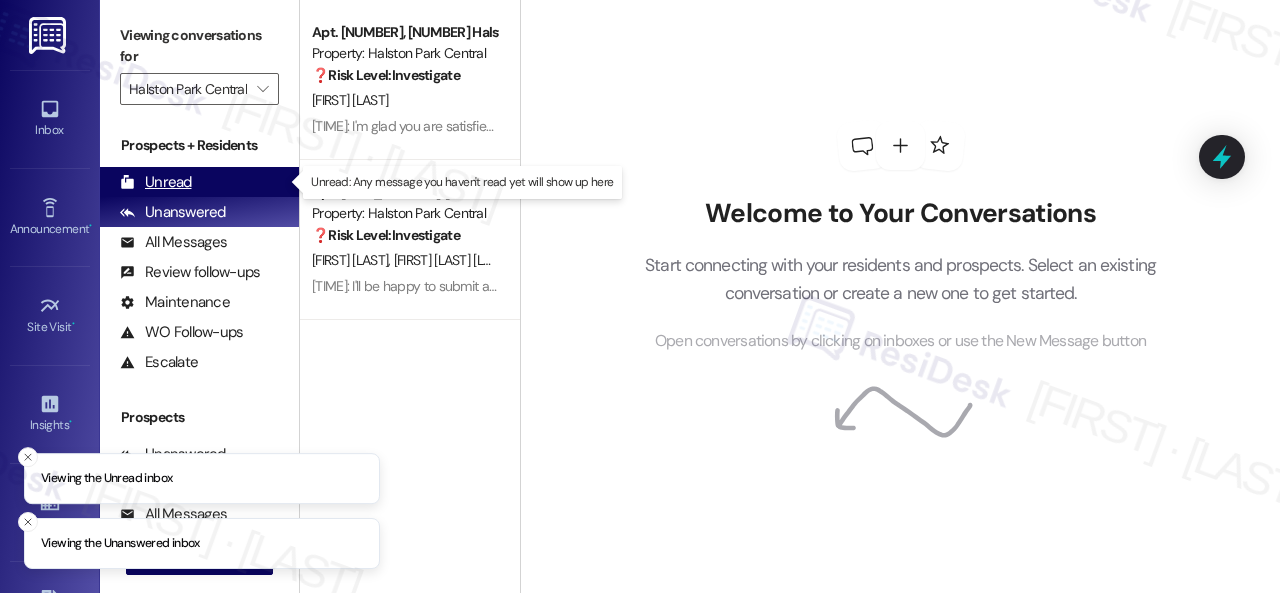 click on "Unread" at bounding box center [156, 182] 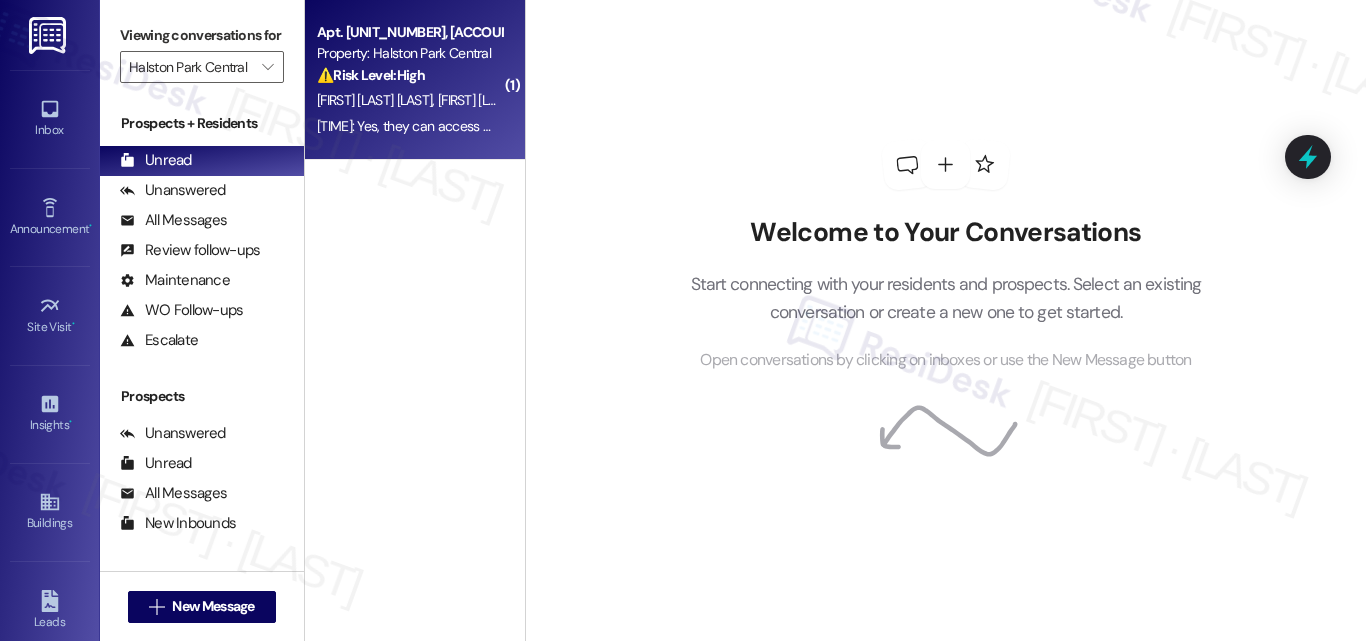 click on "[FIRST] [LAST]" at bounding box center (377, 100) 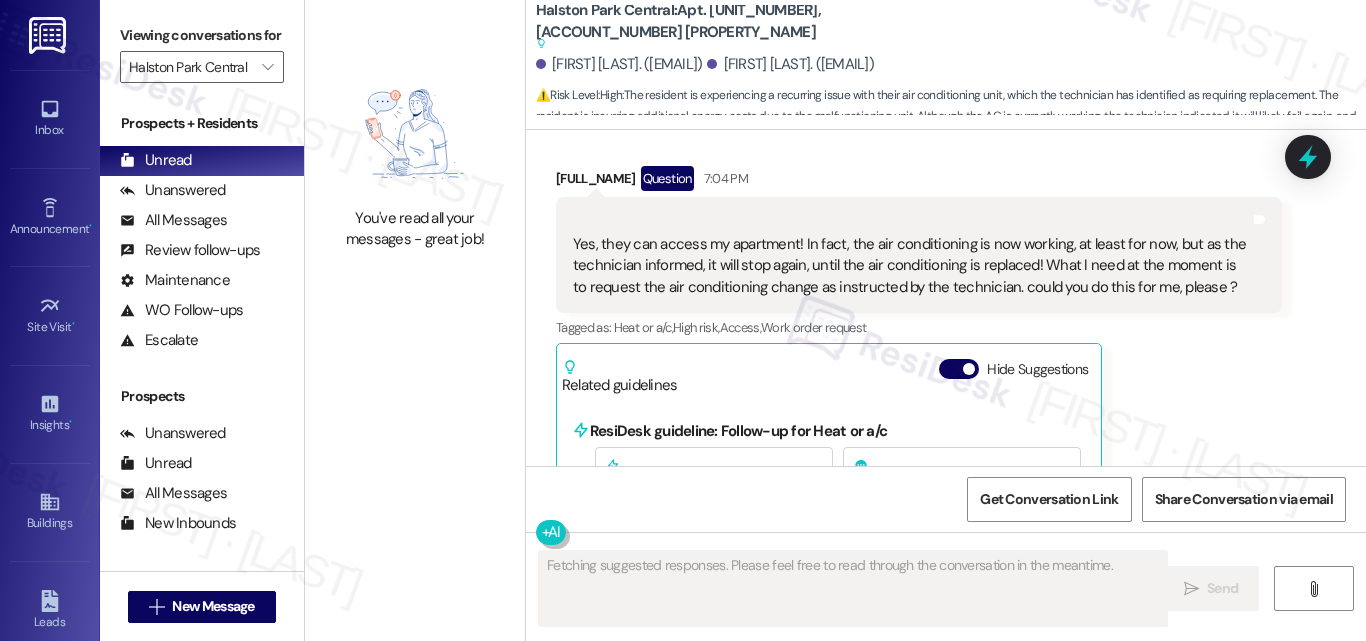 scroll, scrollTop: 14977, scrollLeft: 0, axis: vertical 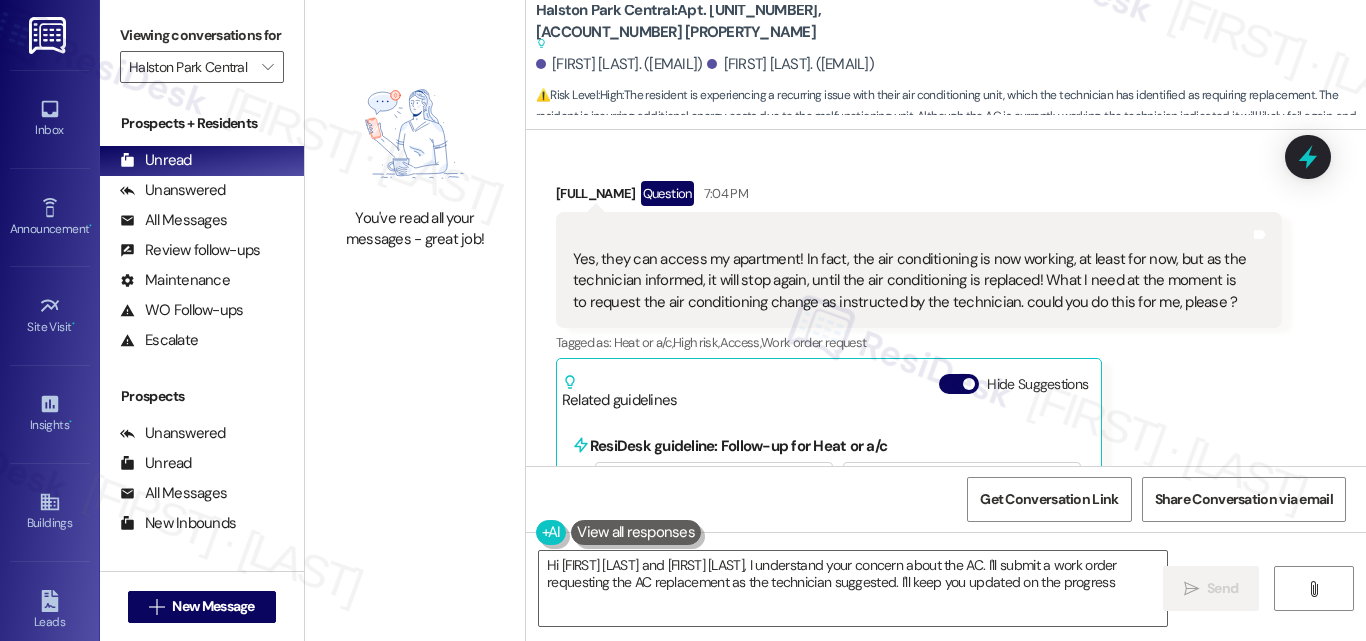 type on "Hi Jully Anny and Gabriel, I understand your concern about the AC. I'll submit a work order requesting the AC replacement as the technician suggested. I'll keep you updated on the progress!" 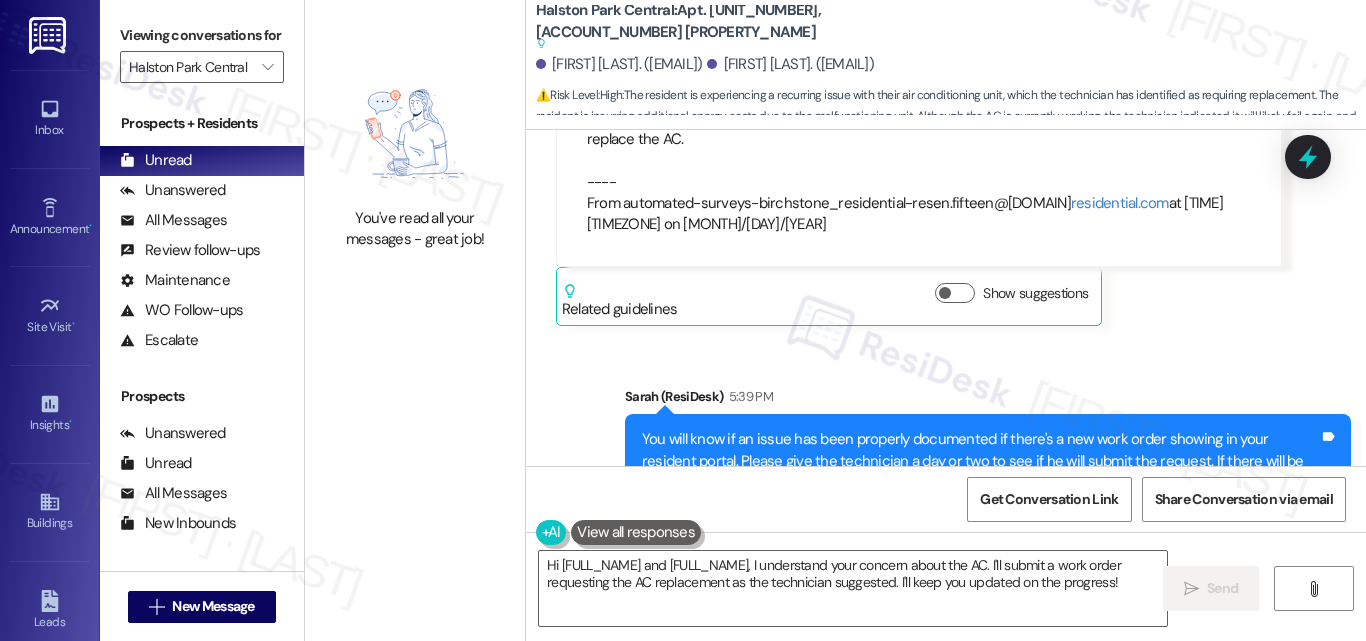 scroll, scrollTop: 13977, scrollLeft: 0, axis: vertical 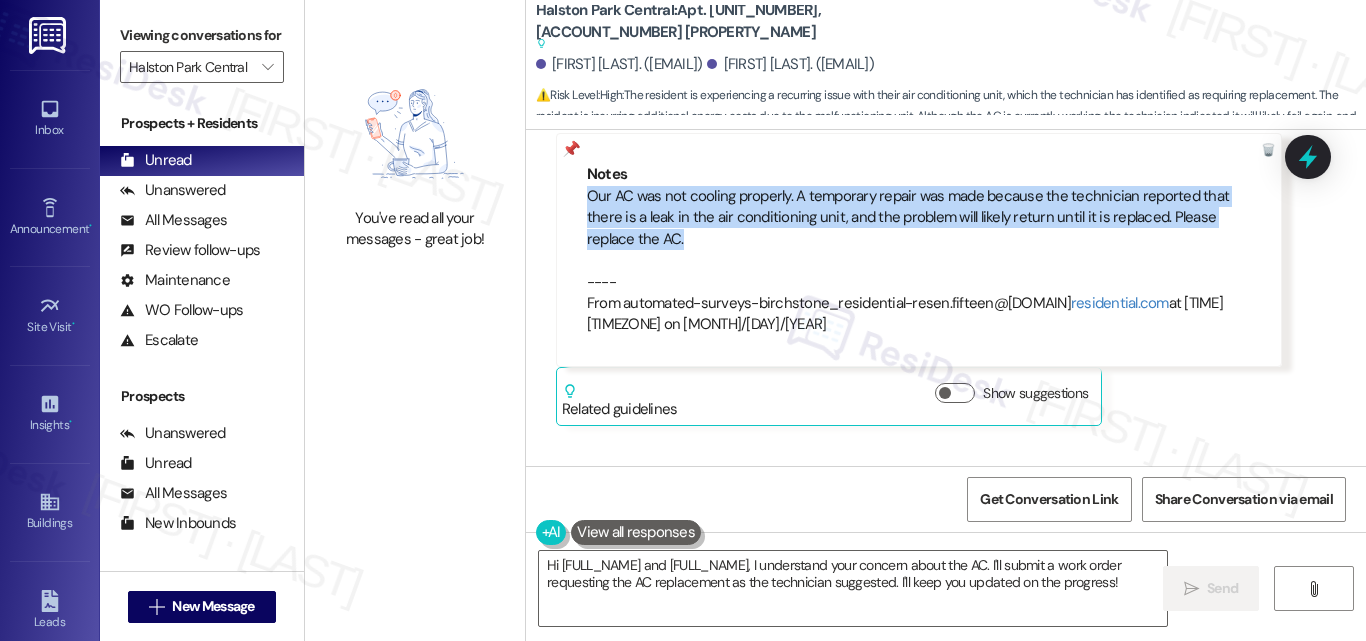 drag, startPoint x: 581, startPoint y: 214, endPoint x: 654, endPoint y: 254, distance: 83.240616 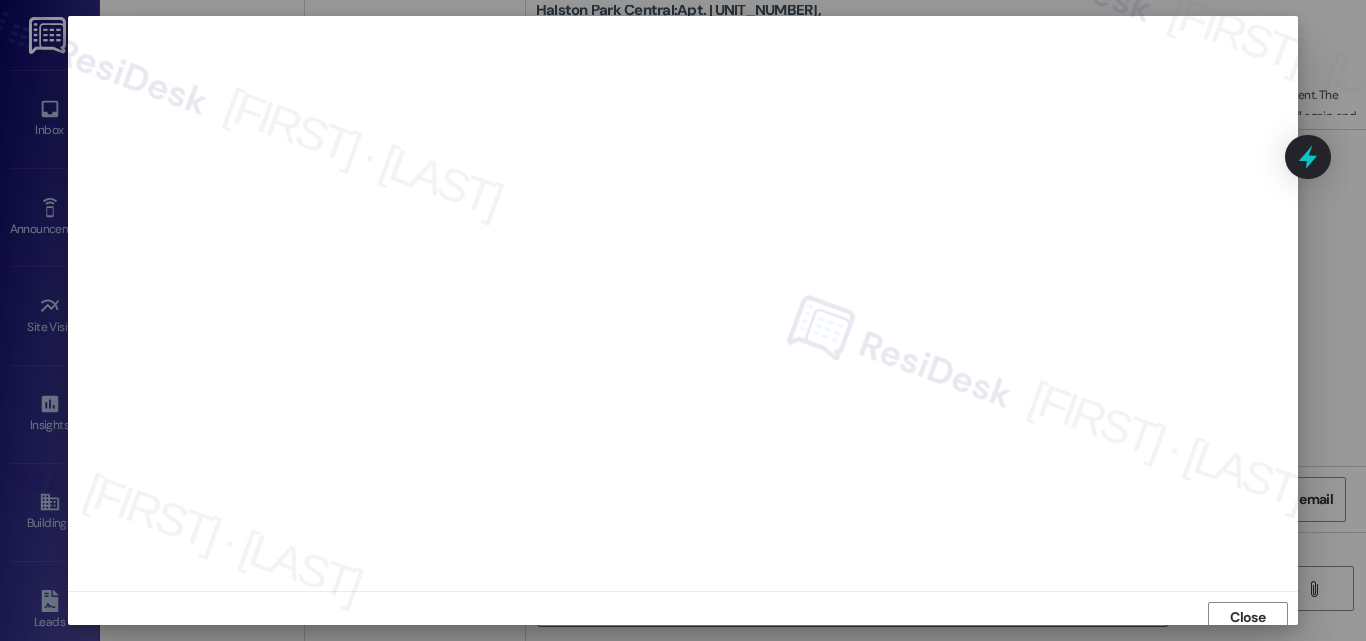 scroll, scrollTop: 0, scrollLeft: 0, axis: both 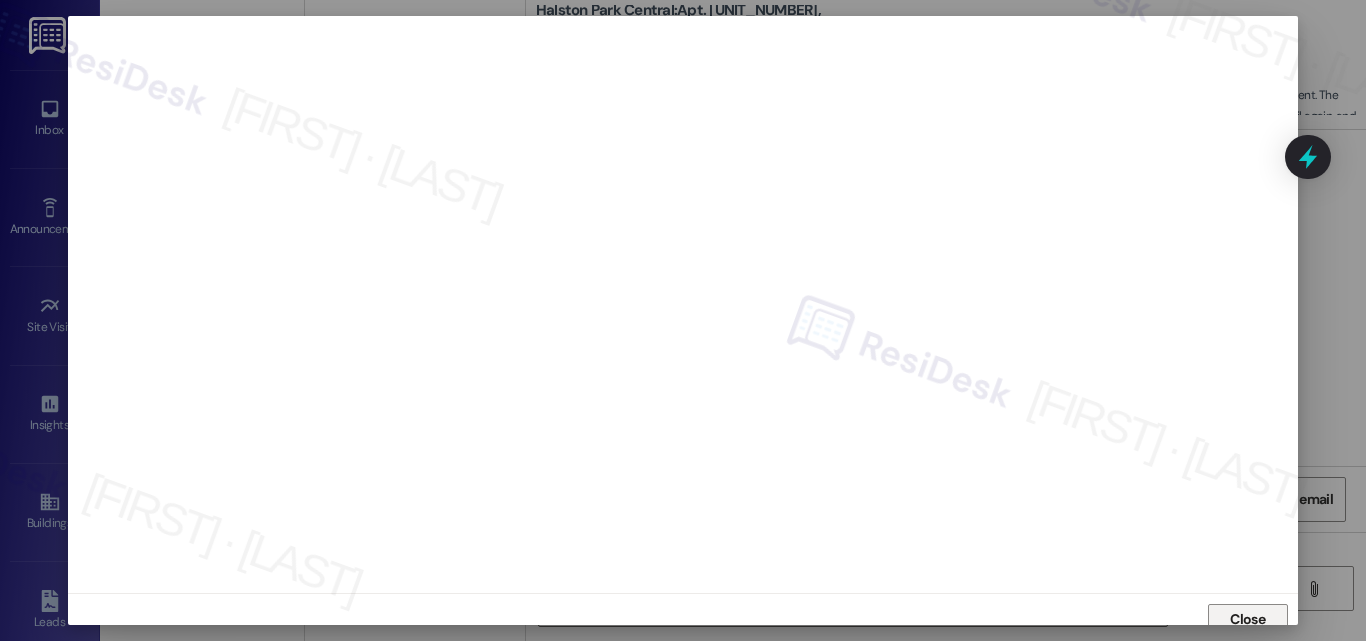 click on "Close" at bounding box center (1247, 619) 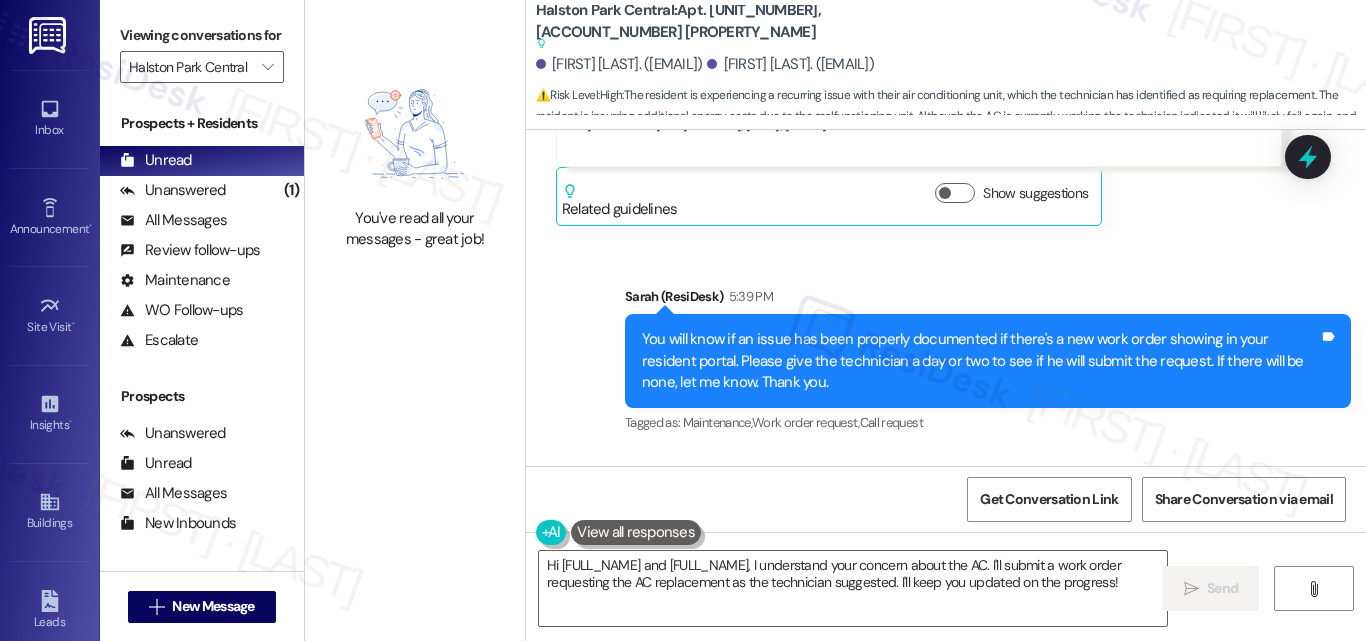 scroll, scrollTop: 14477, scrollLeft: 0, axis: vertical 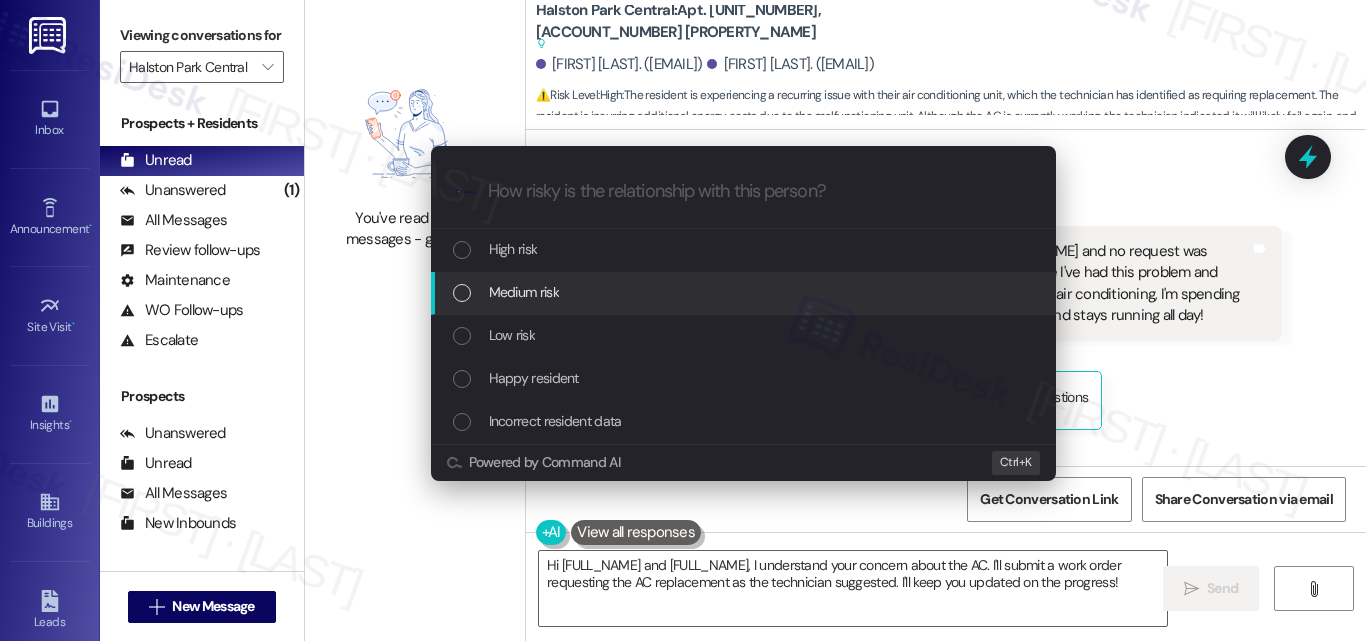 click on "Medium risk" at bounding box center (524, 292) 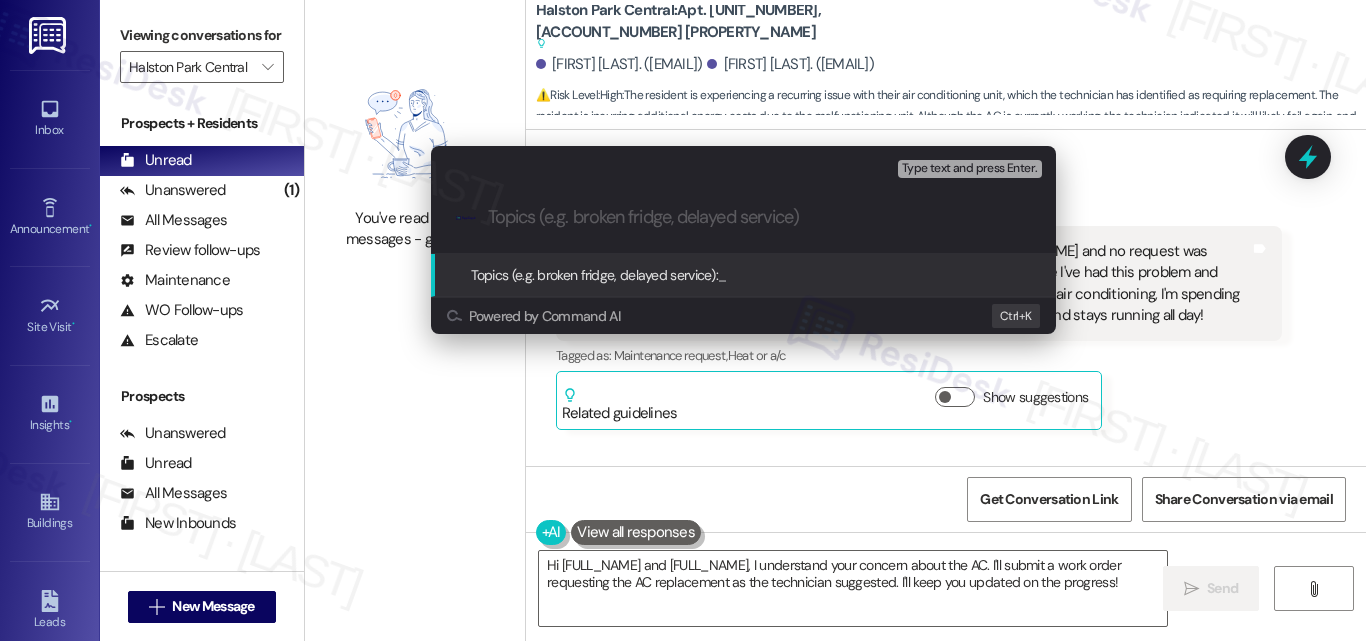 paste on "New work order/s submitted - AC issue" 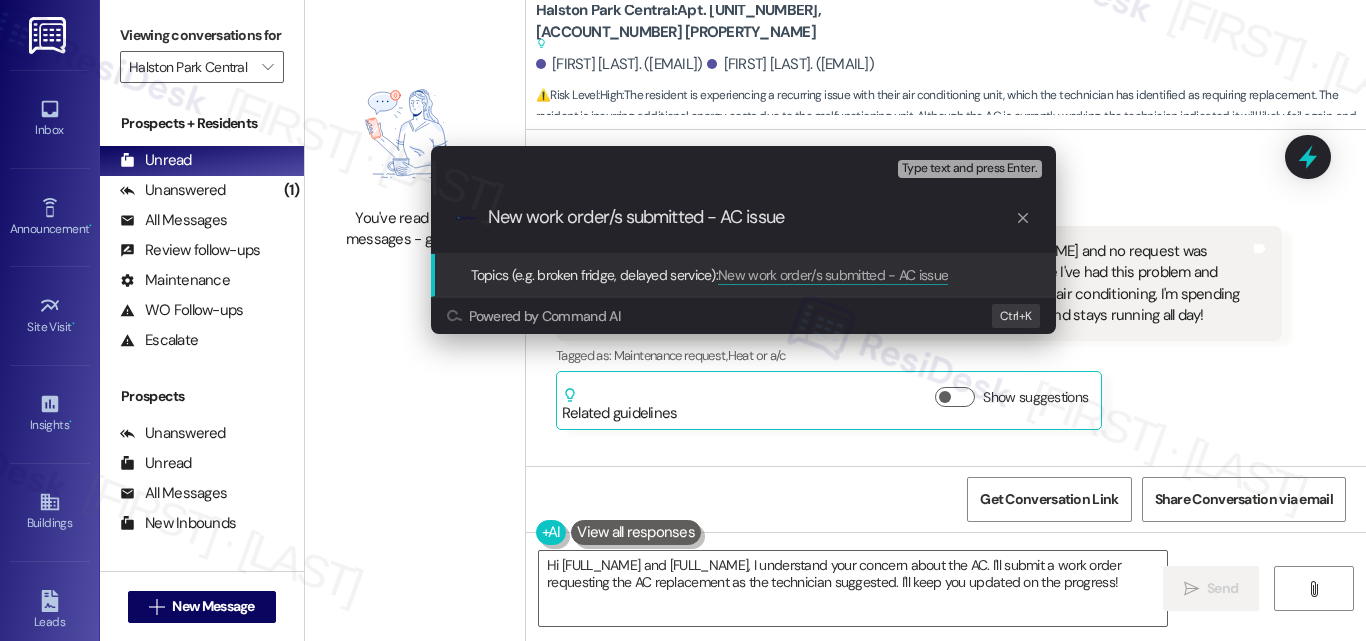 type 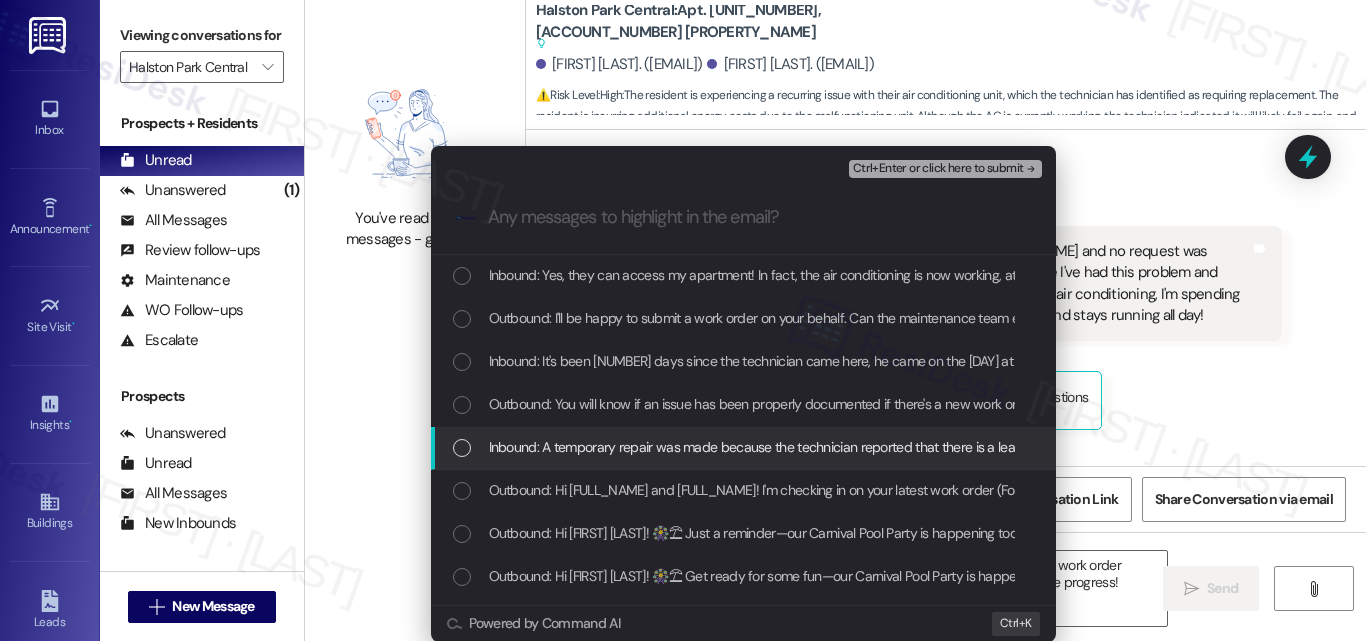 click on "Inbound: A temporary repair was made because the technician reported that there is a leak in the air conditioning unit, and the problem will likely return until it is replaced. He said that you will request a complete air conditioning replacement. I would like to know if this has already been requested and would like an update on when the replacement will be made." at bounding box center (1533, 447) 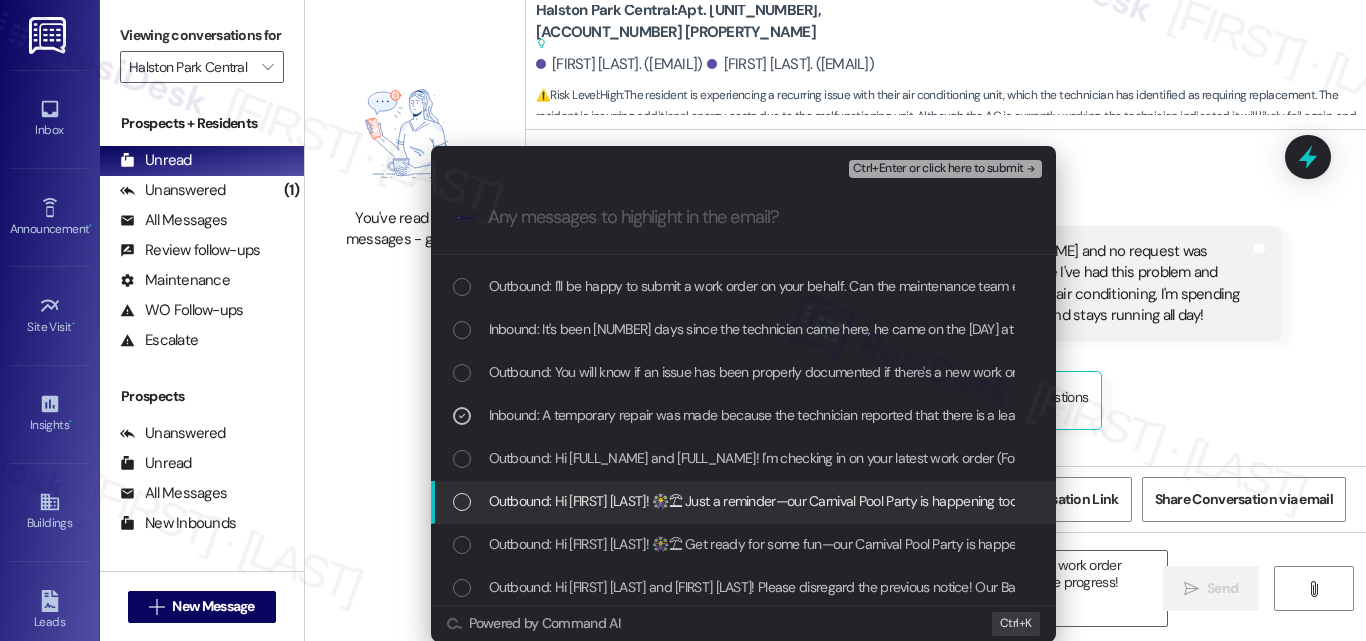 scroll, scrollTop: 0, scrollLeft: 0, axis: both 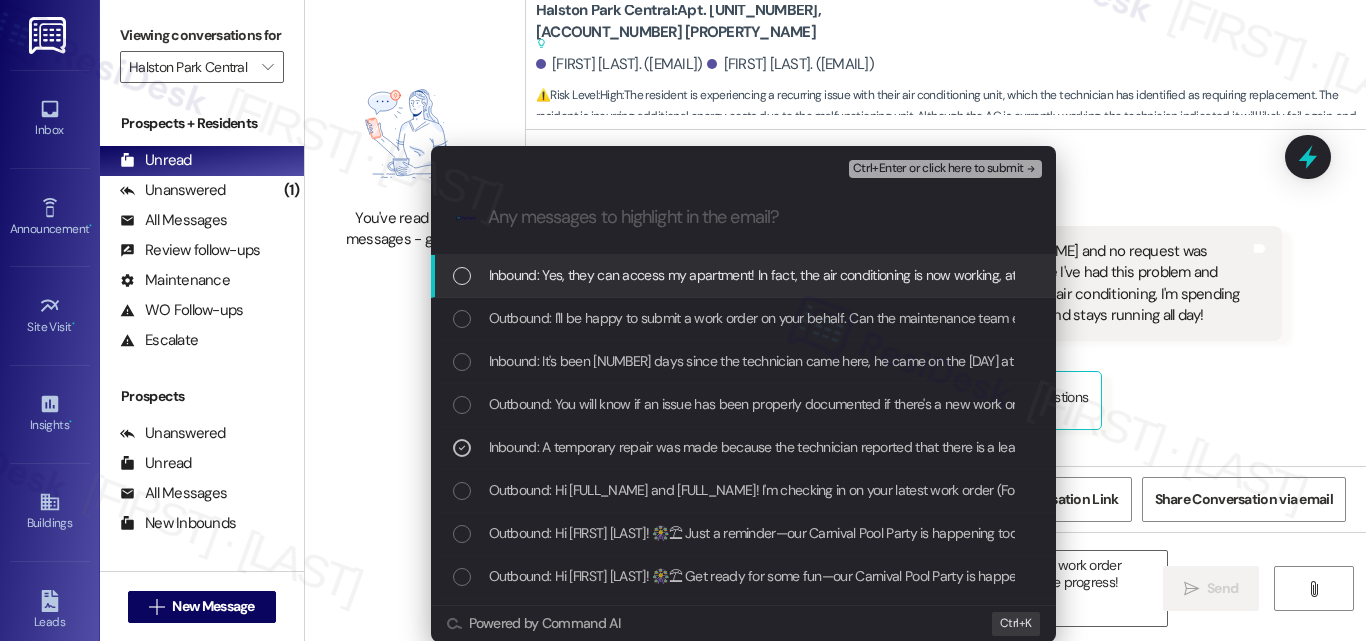 click on "Ctrl+Enter or click here to submit" at bounding box center (938, 169) 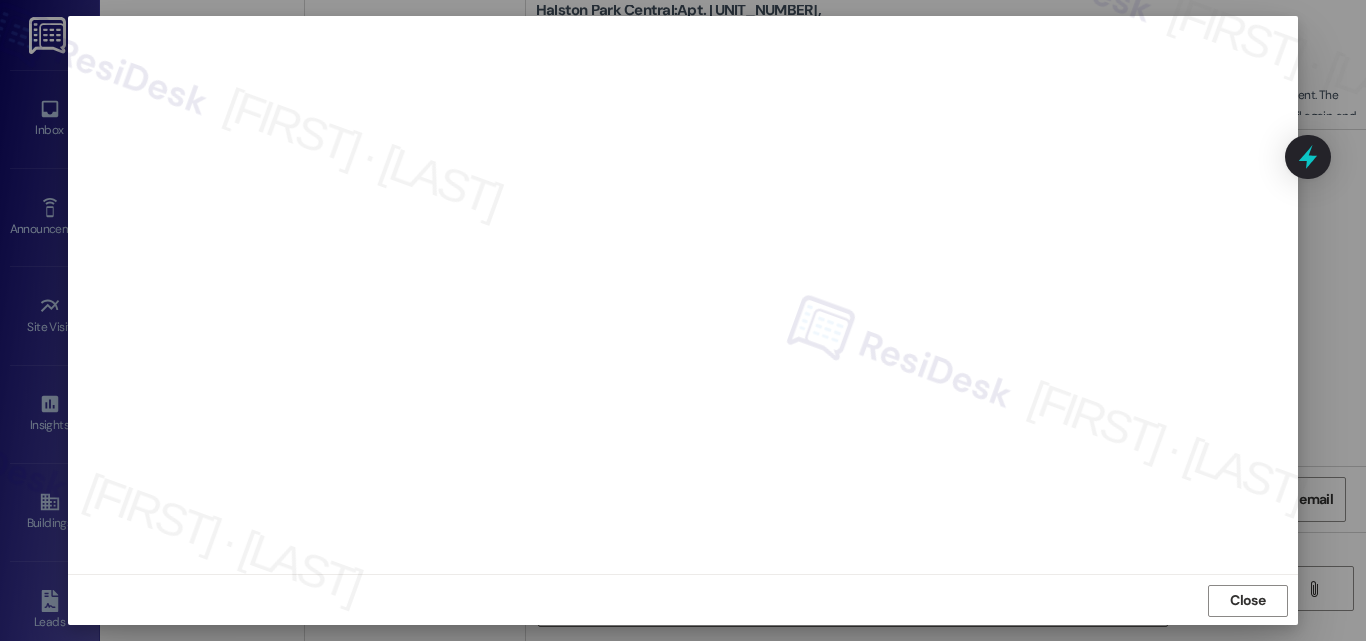 scroll, scrollTop: 21, scrollLeft: 0, axis: vertical 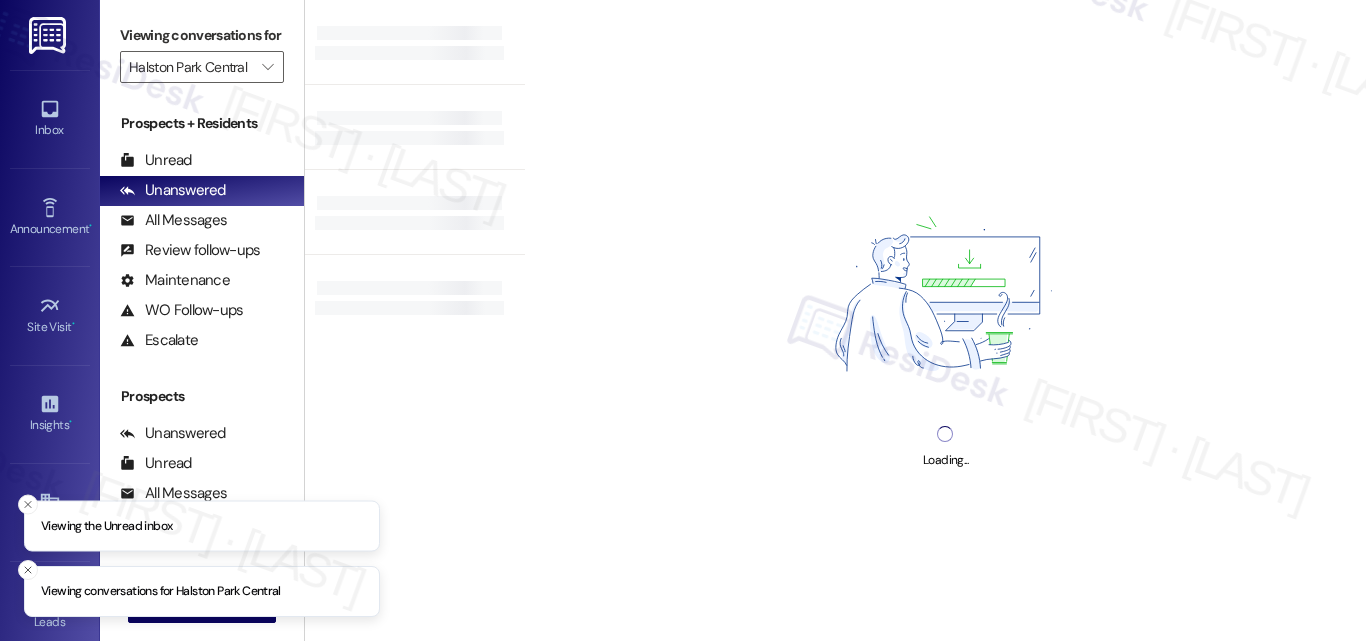 type on "Halston Park Central" 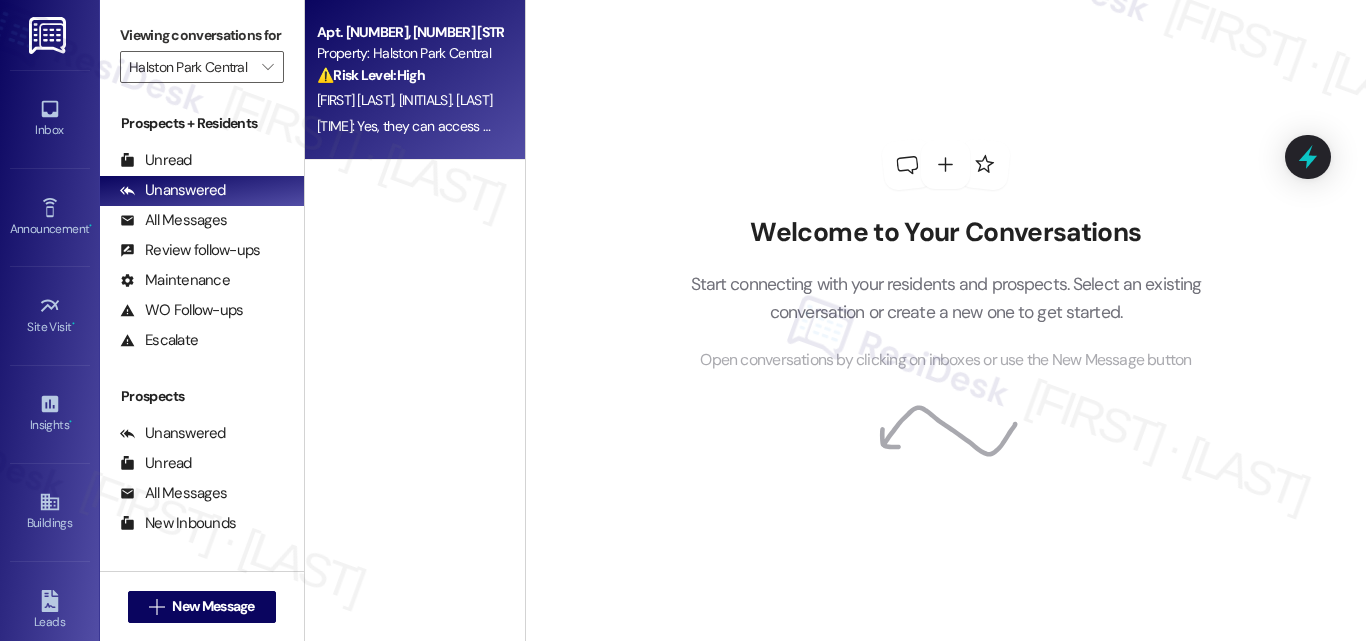 click on "[FIRST] [LAST]" at bounding box center [358, 100] 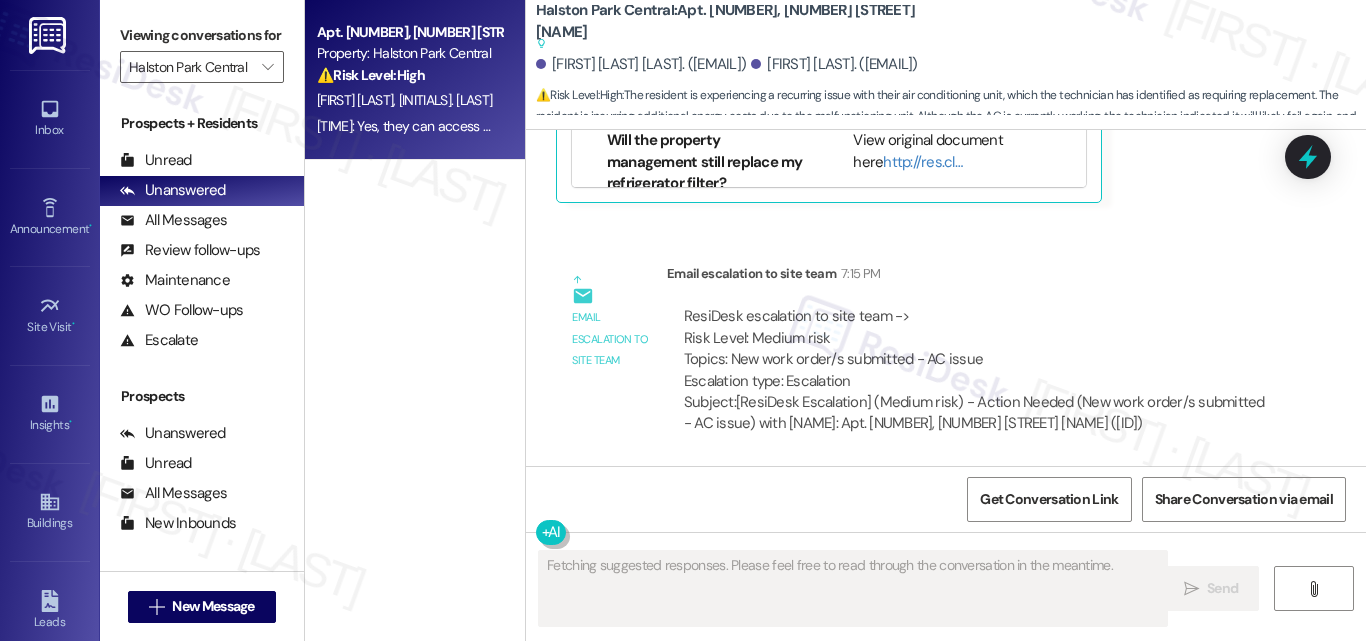 scroll, scrollTop: 15725, scrollLeft: 0, axis: vertical 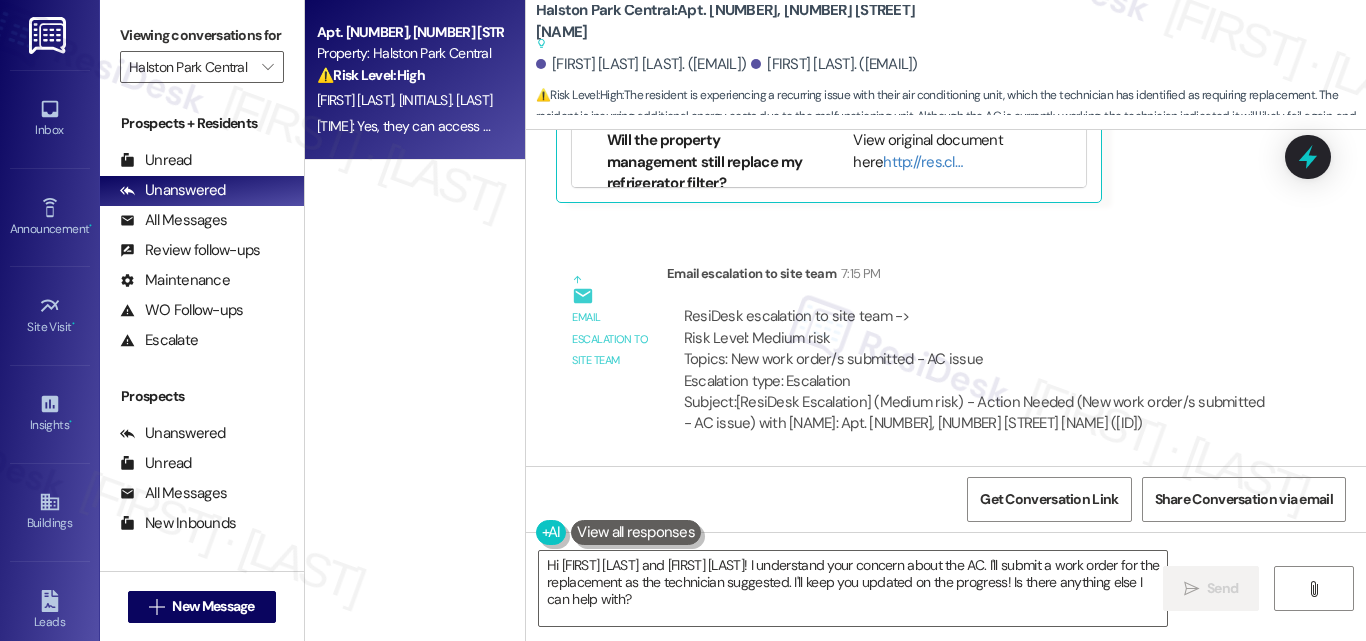 click on "ResiDesk escalation to site team ->
Risk Level: Medium risk
Topics: New work order/s submitted - AC issue
Escalation type: Escalation Subject: [ResiDesk Escalation] (Medium risk) - Action Needed (New work order/s submitted - AC issue) with Halston Park Central: Apt. 306, 005 Halston Park Central (1307433)" at bounding box center (974, 370) 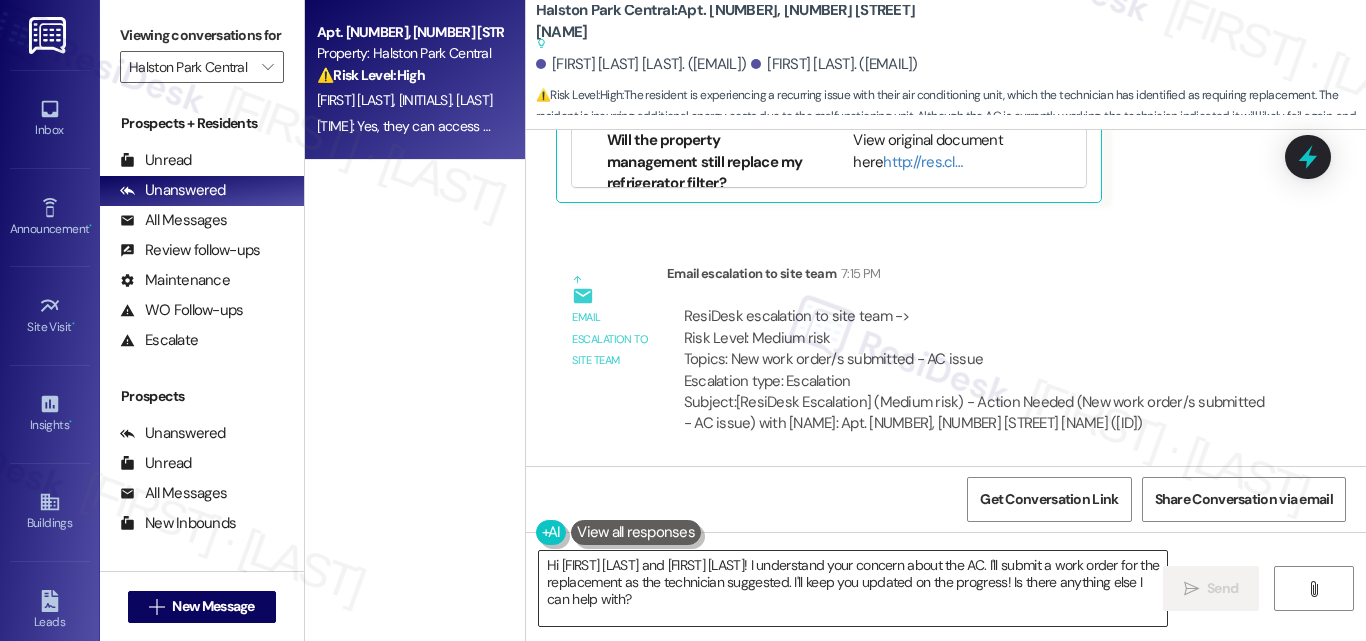 click on "Hi [FIRST] [LAST] and [FIRST] [LAST]! I understand your concern about the AC. I'll submit a work order for the replacement as the technician suggested. I'll keep you updated on the progress! Is there anything else I can help with?" at bounding box center [853, 588] 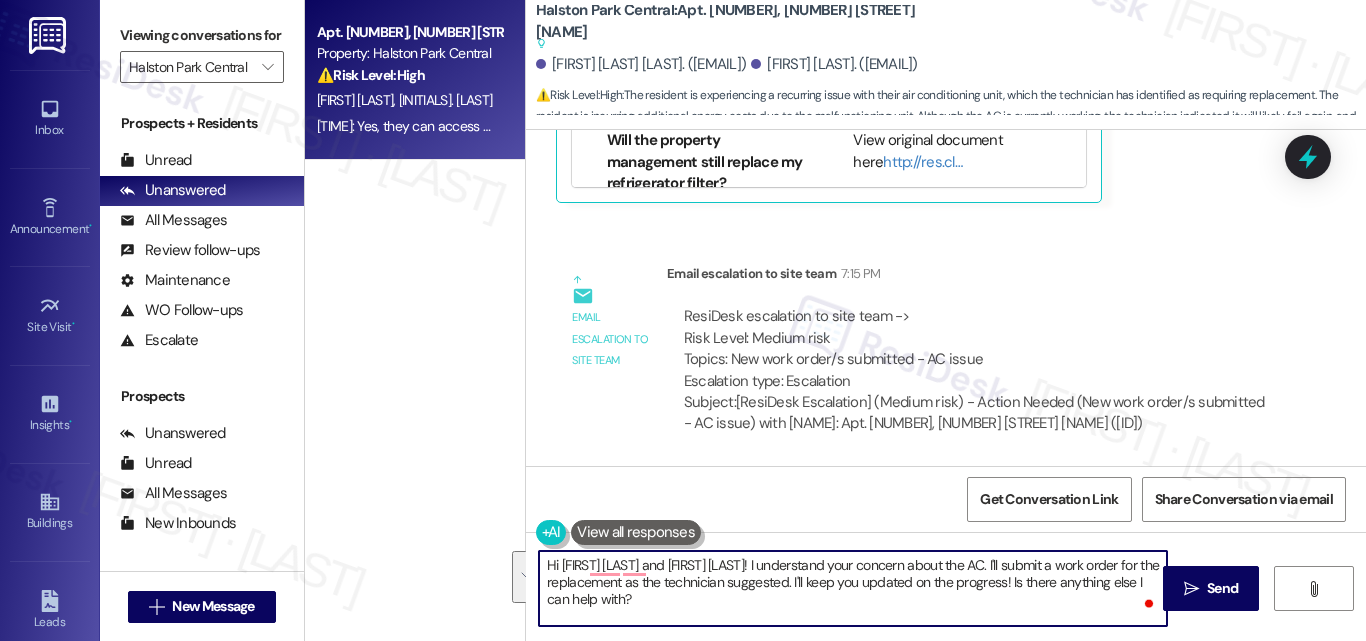 paste on "I've submitted a work order on your behalf and notified the site team. Please let me know if you have an update or need anything else." 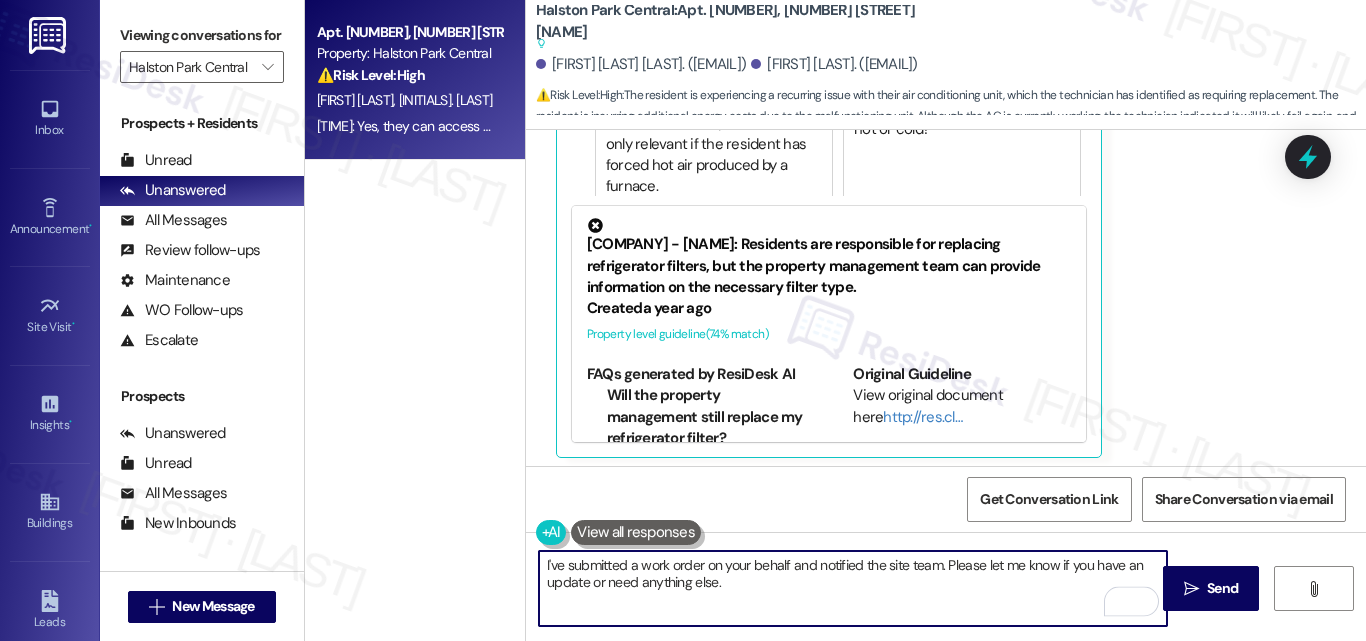 scroll, scrollTop: 15425, scrollLeft: 0, axis: vertical 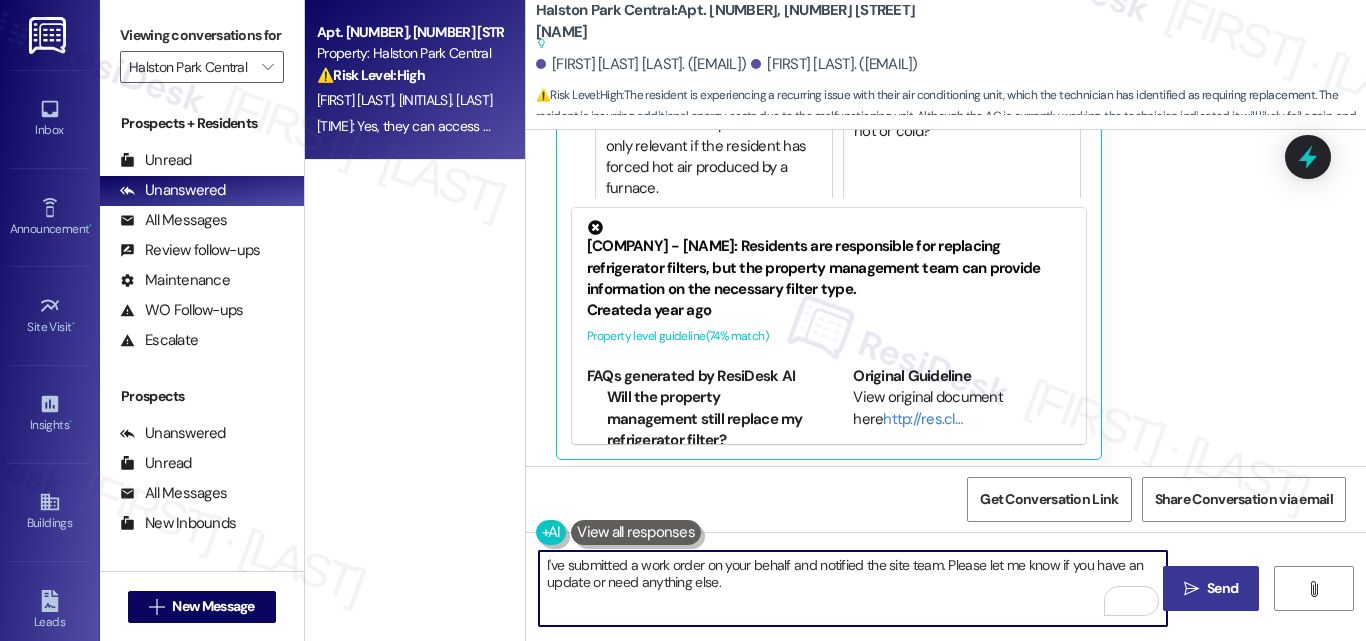 type on "I've submitted a work order on your behalf and notified the site team. Please let me know if you have an update or need anything else." 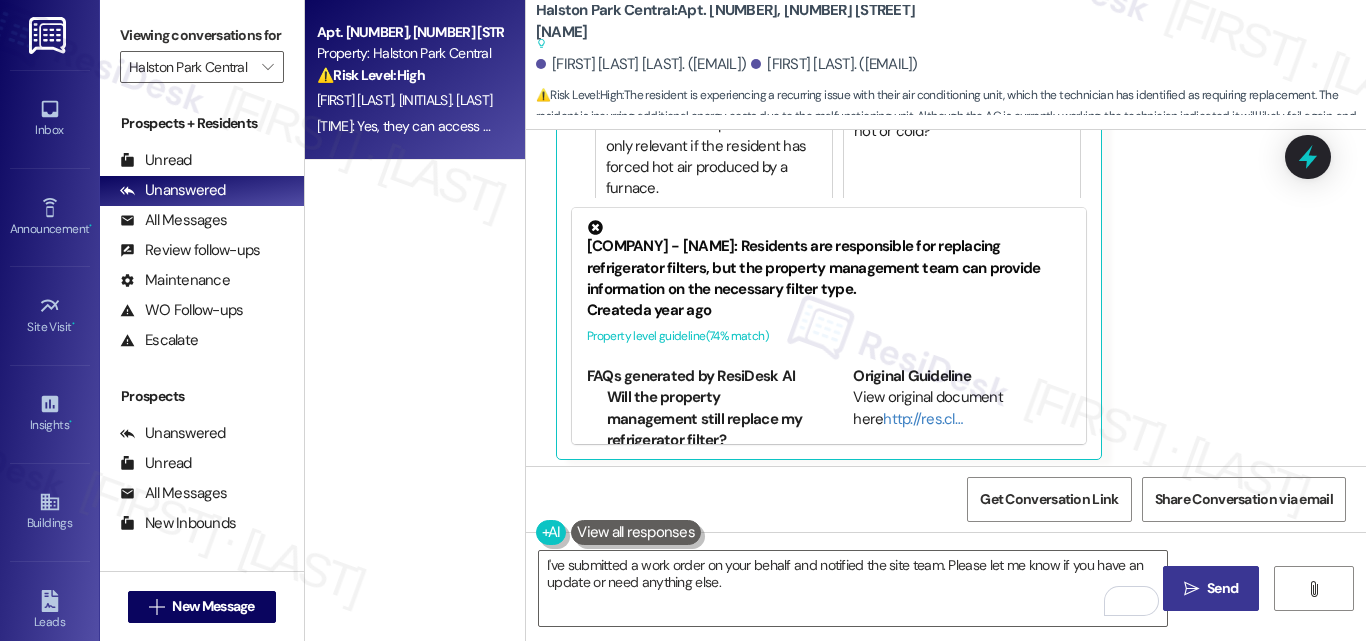 click on " Send" at bounding box center [1211, 588] 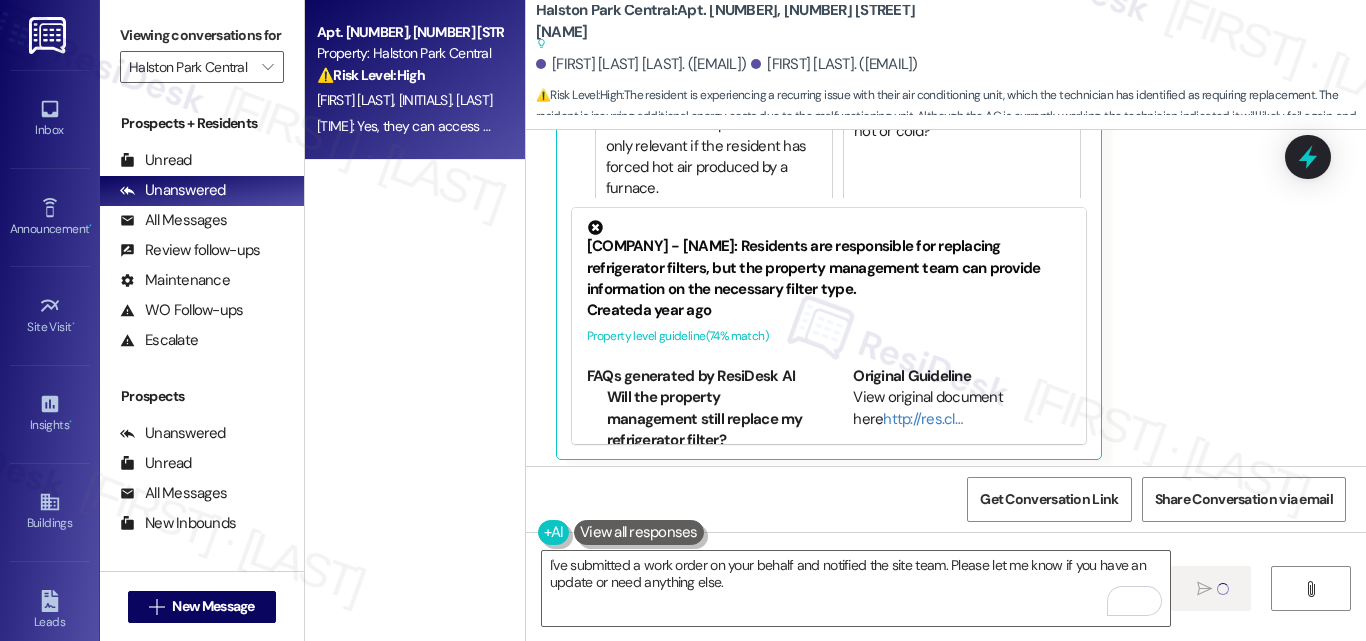 type 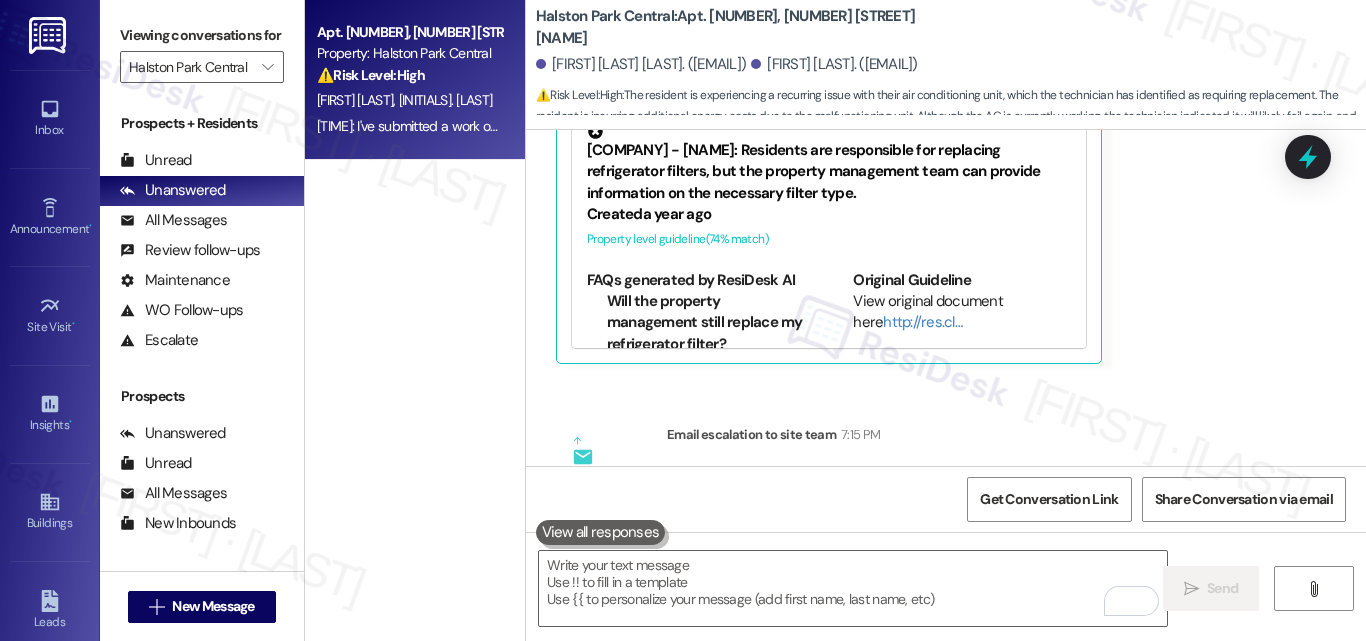 scroll, scrollTop: 15321, scrollLeft: 0, axis: vertical 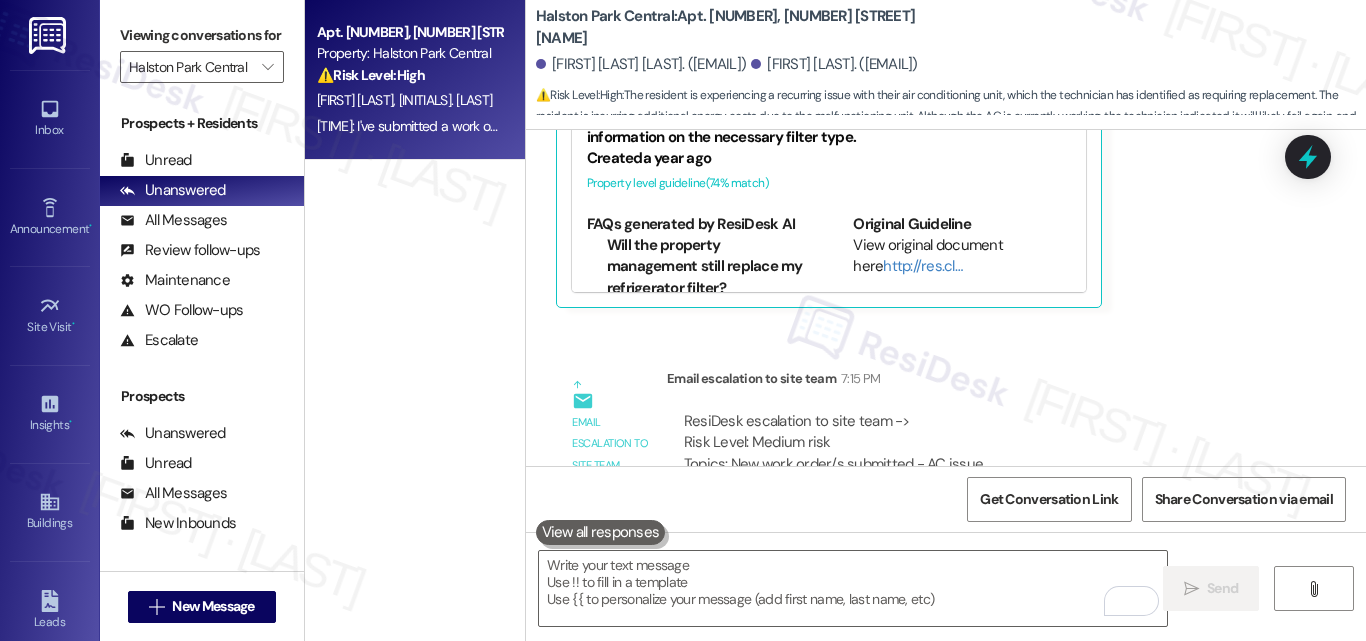 click on "[FIRST] [LAST] [TEXT] [TIME]
Yes, they can access my apartment! In fact, the air conditioning is now working, at least for now, but as the technician informed, it will stop again, until the air conditioning is replaced! What I need at the moment is to request the air conditioning change as instructed by the technician. could you do this for me, please ? Tags and notes Tagged as:   [TEXT] ,  Click to highlight conversations about [TEXT] High risk ,  Click to highlight conversations about [TEXT] Access ,  Click to highlight conversations about [TEXT] Work order request ,  Click to highlight conversations about [TEXT] Emailed client ,  Click to highlight conversations about [TEXT] Escalation type escalation  Related guidelines Hide Suggestions Created  a year ago Property level guideline  ( 74 % match) FAQs generated by ResiDesk AI Will the property management still replace my refrigerator filter? Created   (" at bounding box center (919, 61) 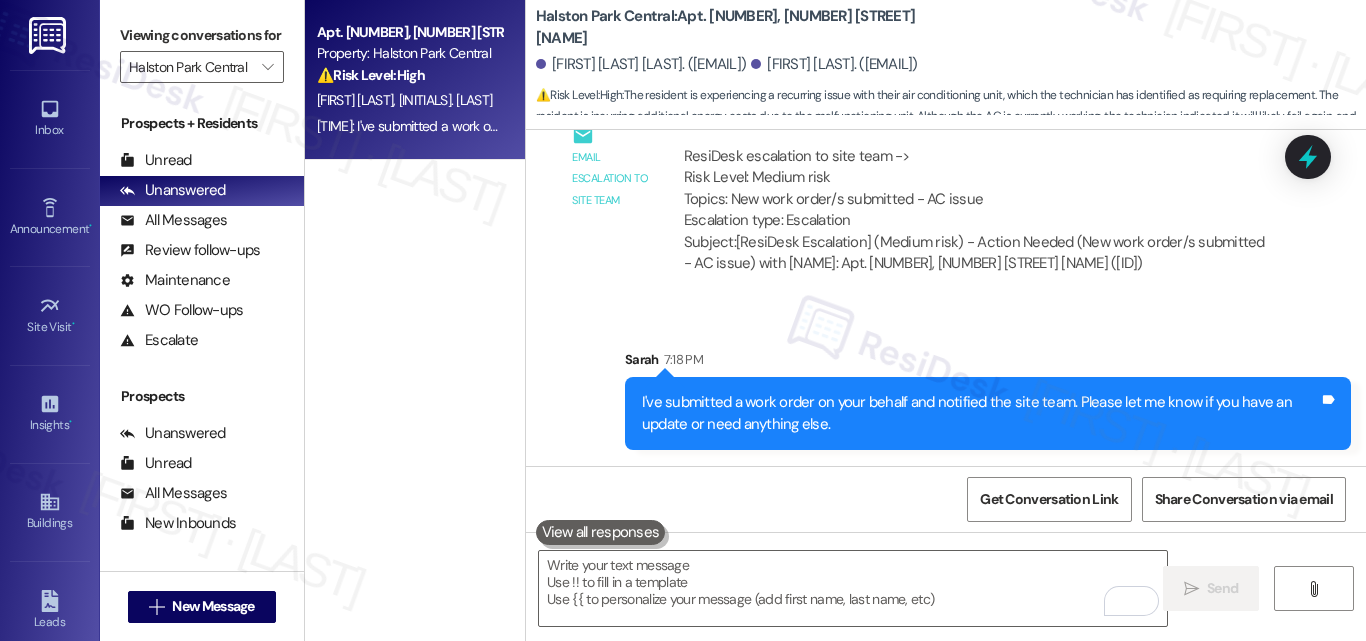 scroll, scrollTop: 15629, scrollLeft: 0, axis: vertical 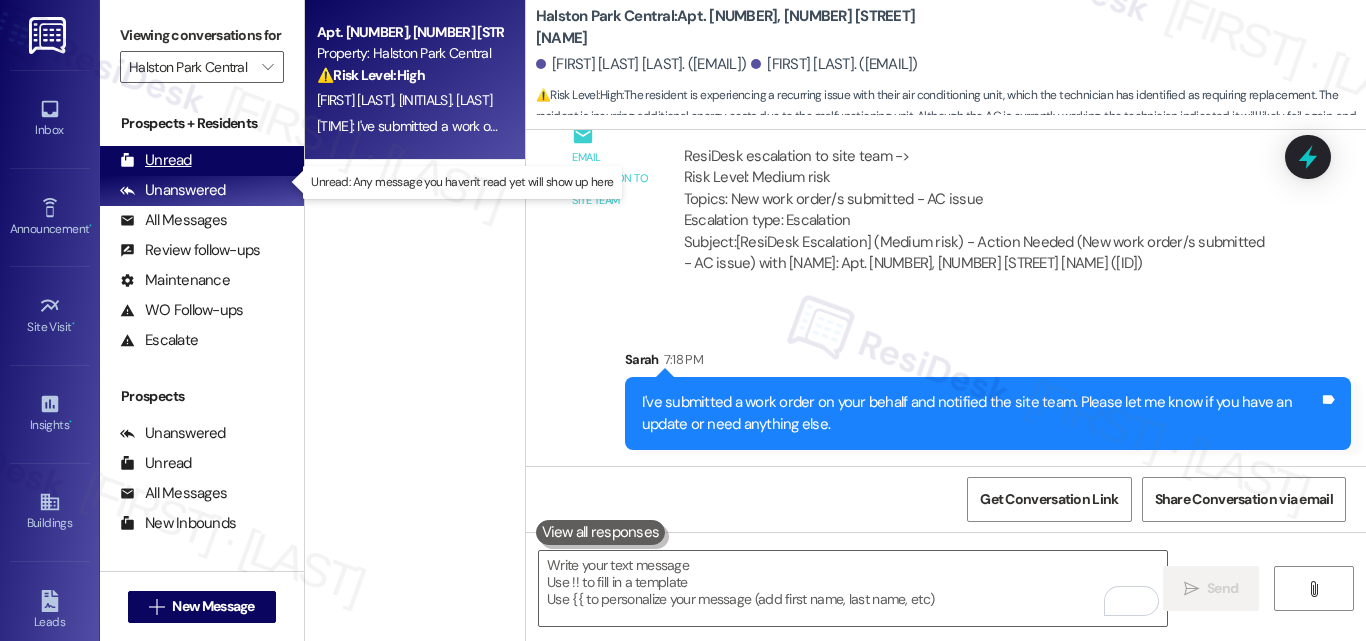 click on "Unread" at bounding box center (156, 160) 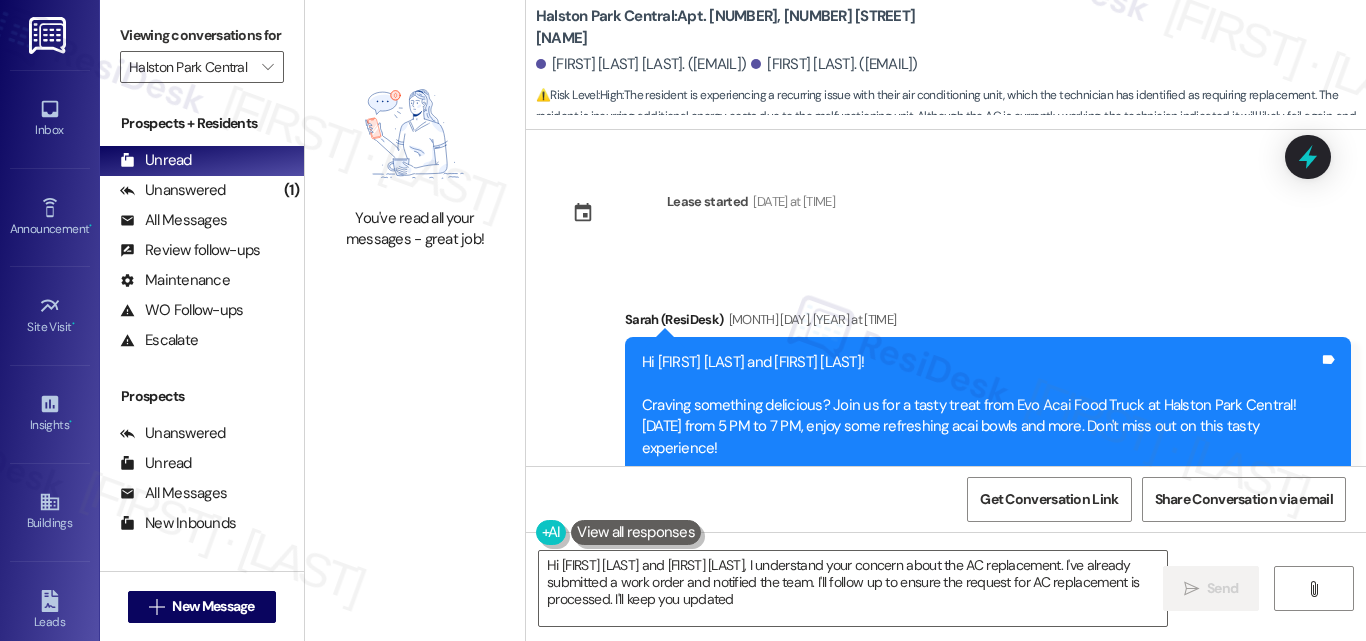type on "Hi [FIRST] [LAST] and [FIRST] [LAST], I understand your concern about the AC replacement. I've already submitted a work order and notified the team. I'll follow up to ensure the request for AC replacement is processed. I'll keep you updated!" 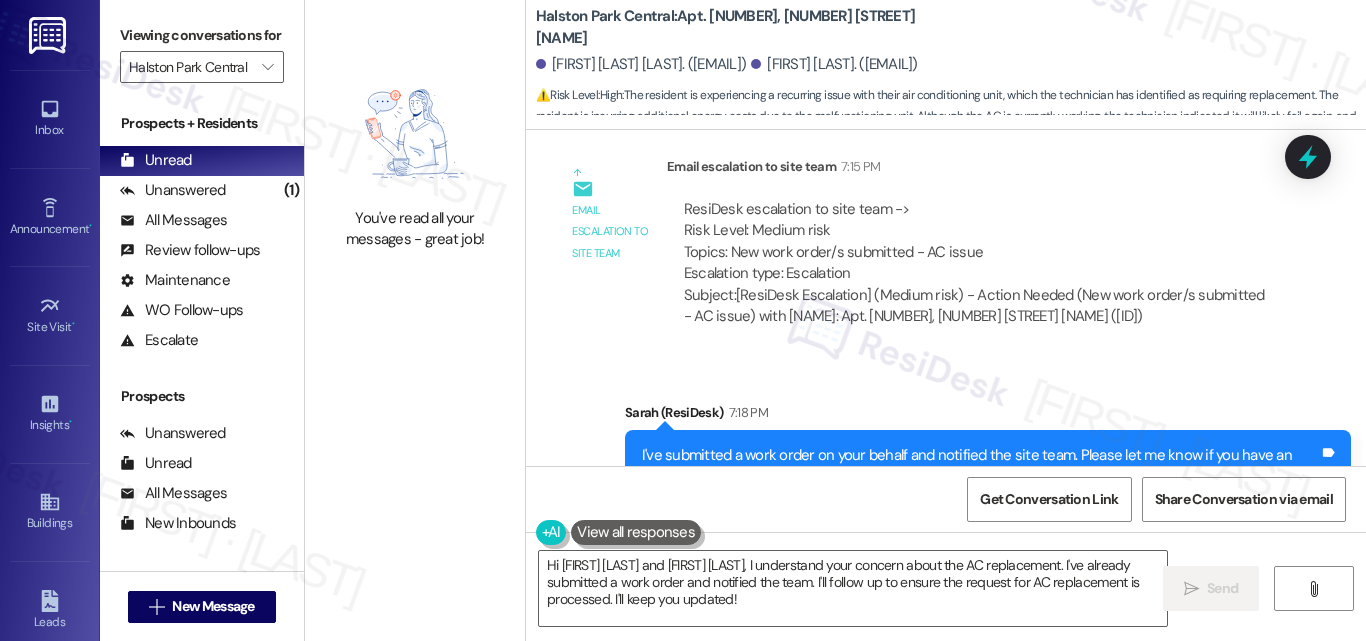scroll, scrollTop: 15258, scrollLeft: 0, axis: vertical 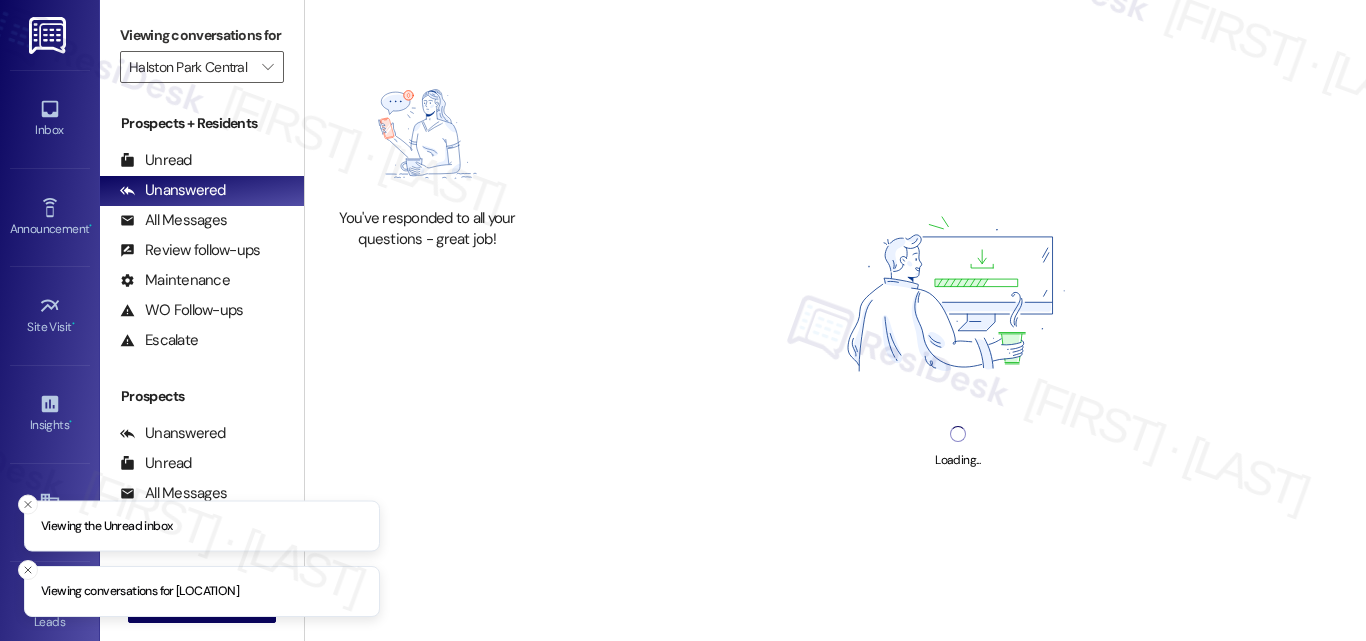 type on "Halston Park Central" 